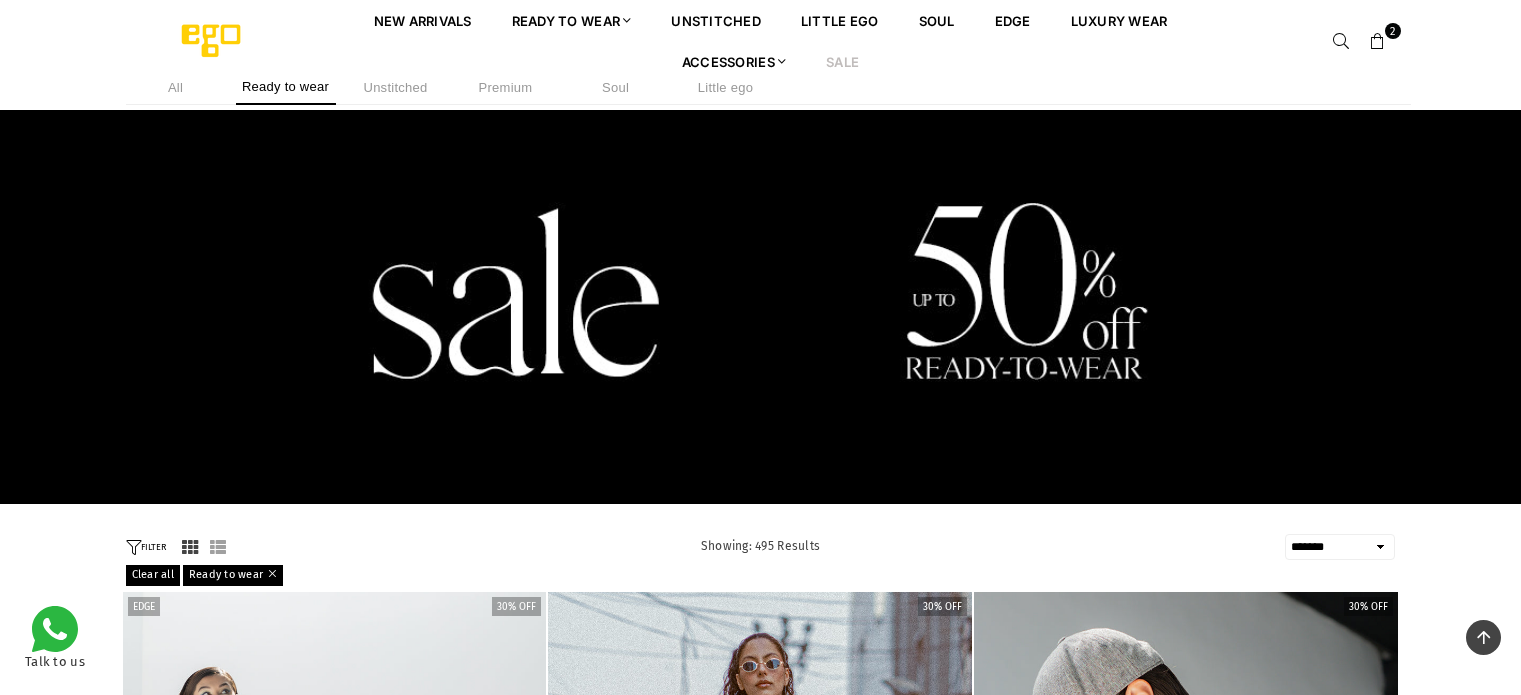 select on "**********" 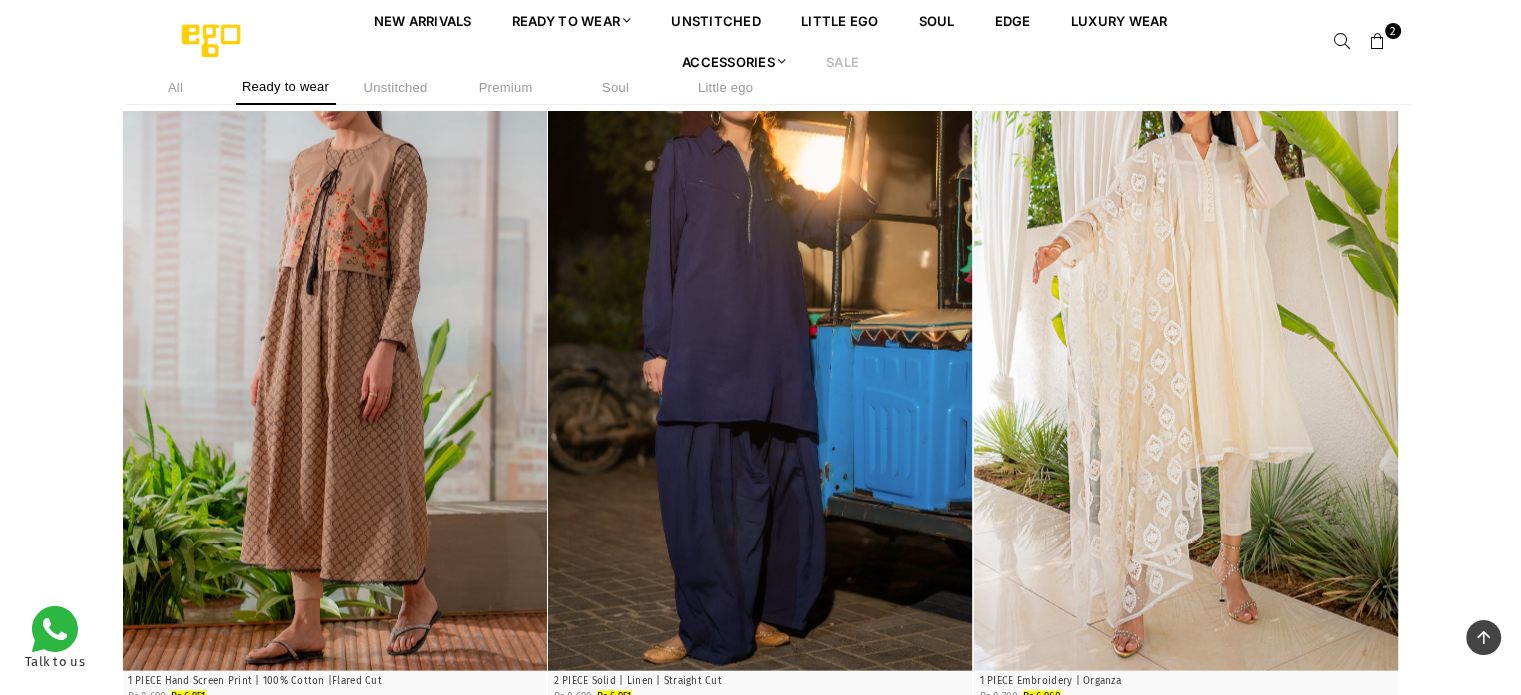 scroll, scrollTop: 88185, scrollLeft: 0, axis: vertical 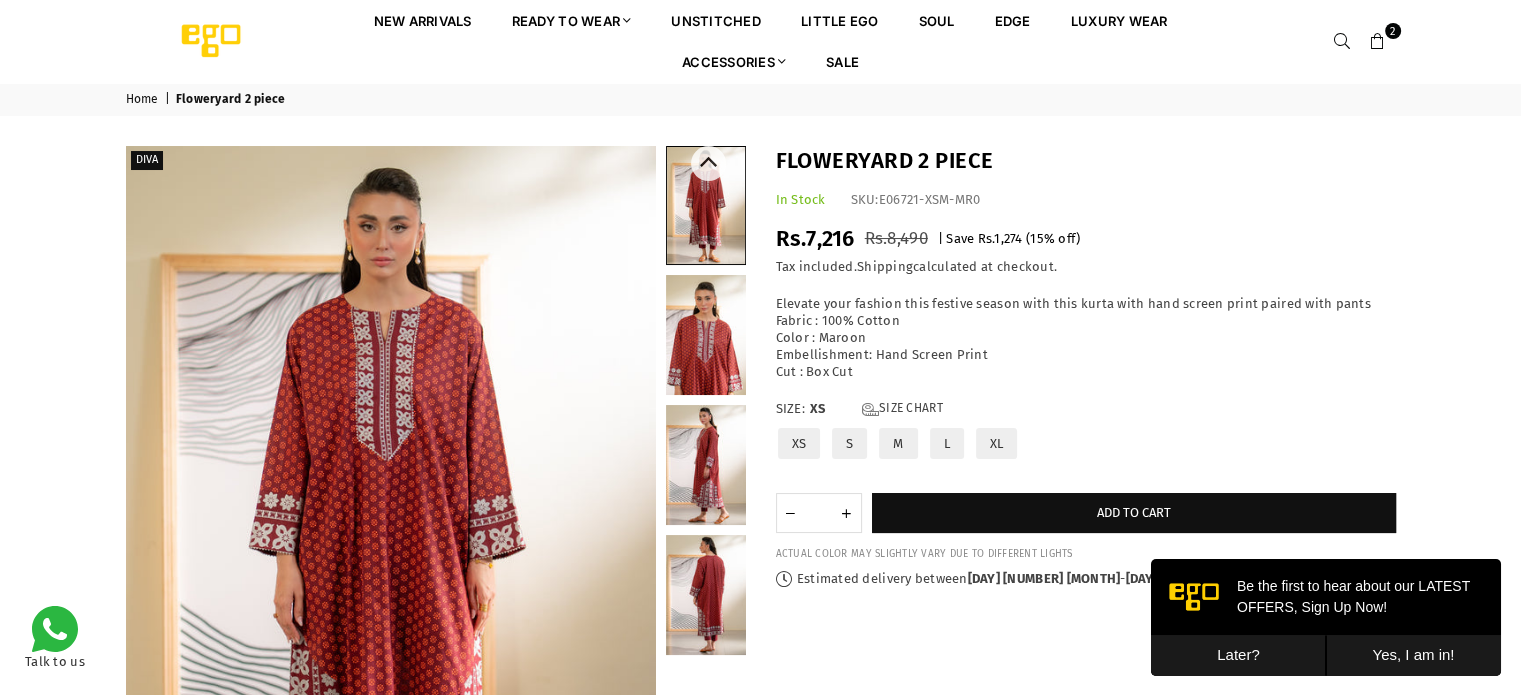 click at bounding box center [706, 335] 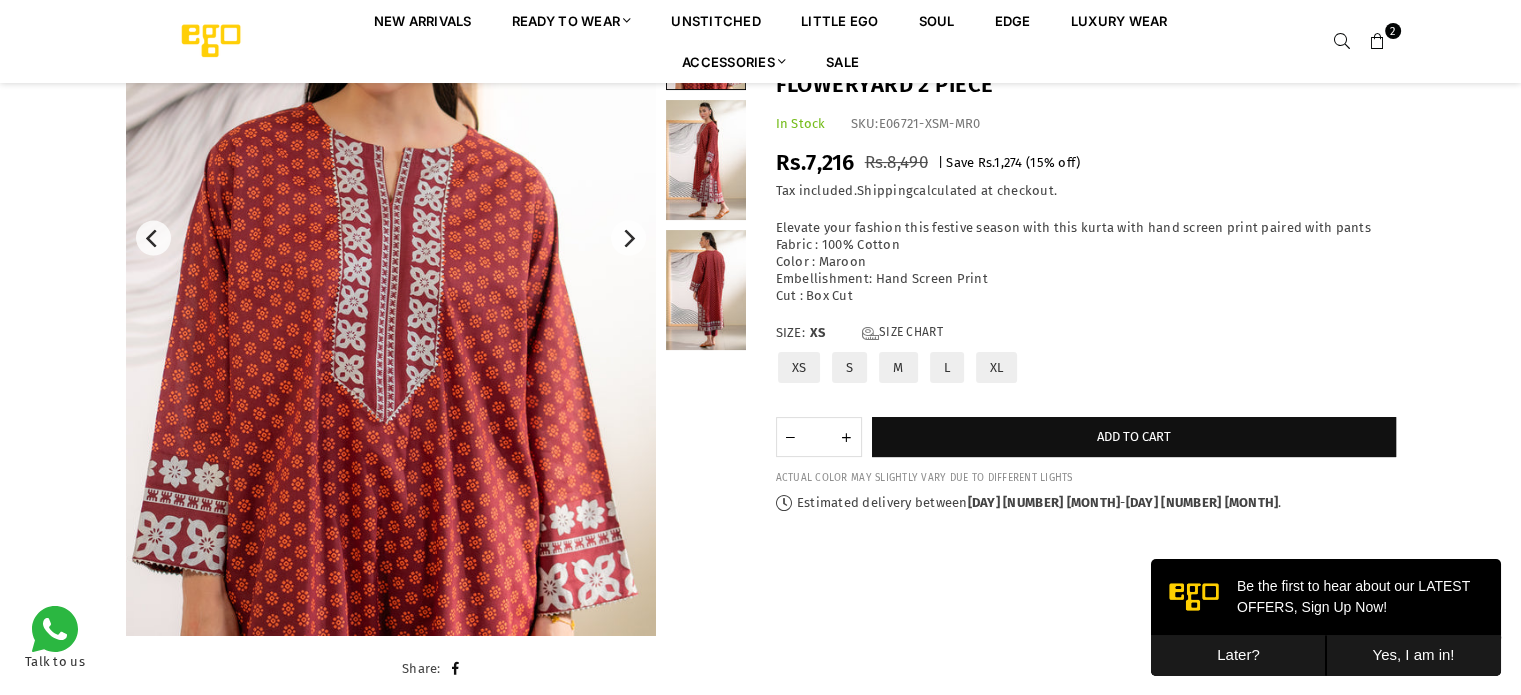 scroll, scrollTop: 282, scrollLeft: 0, axis: vertical 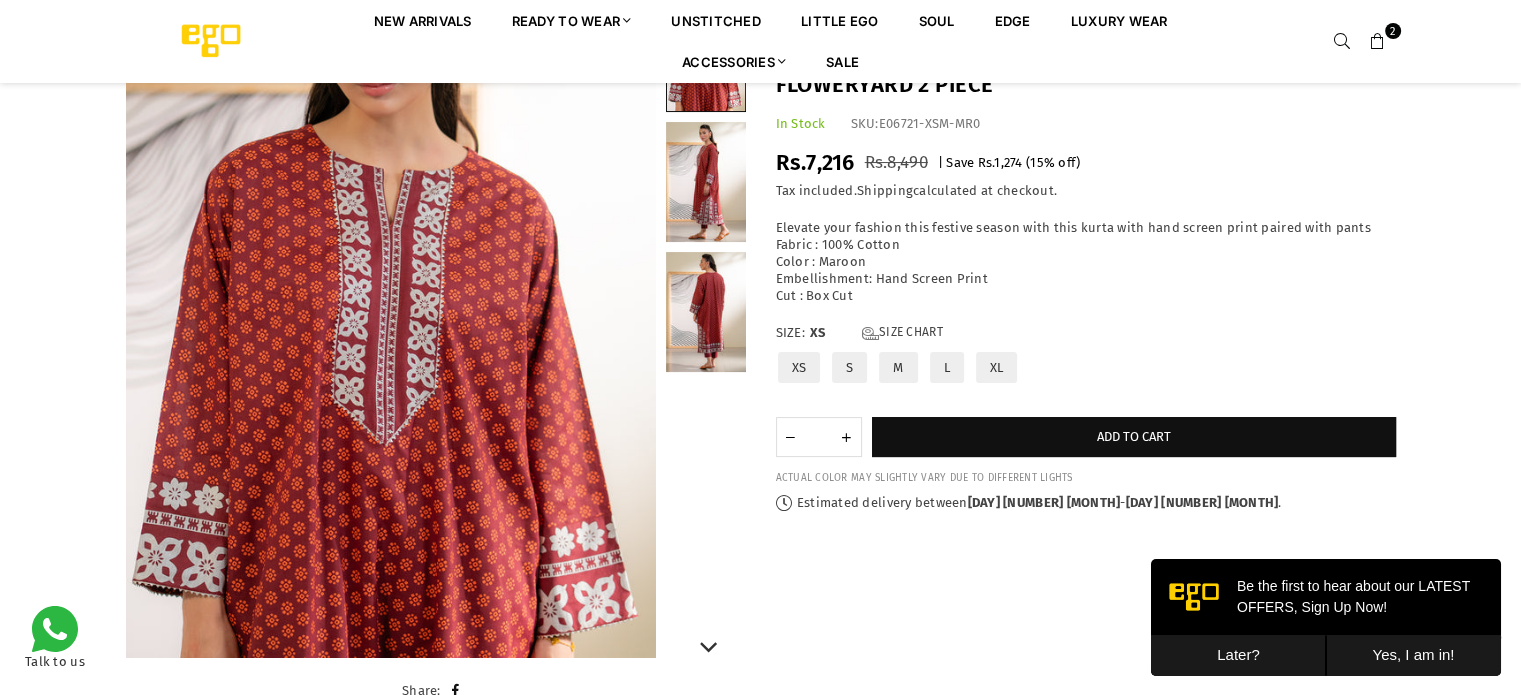 click at bounding box center (706, 312) 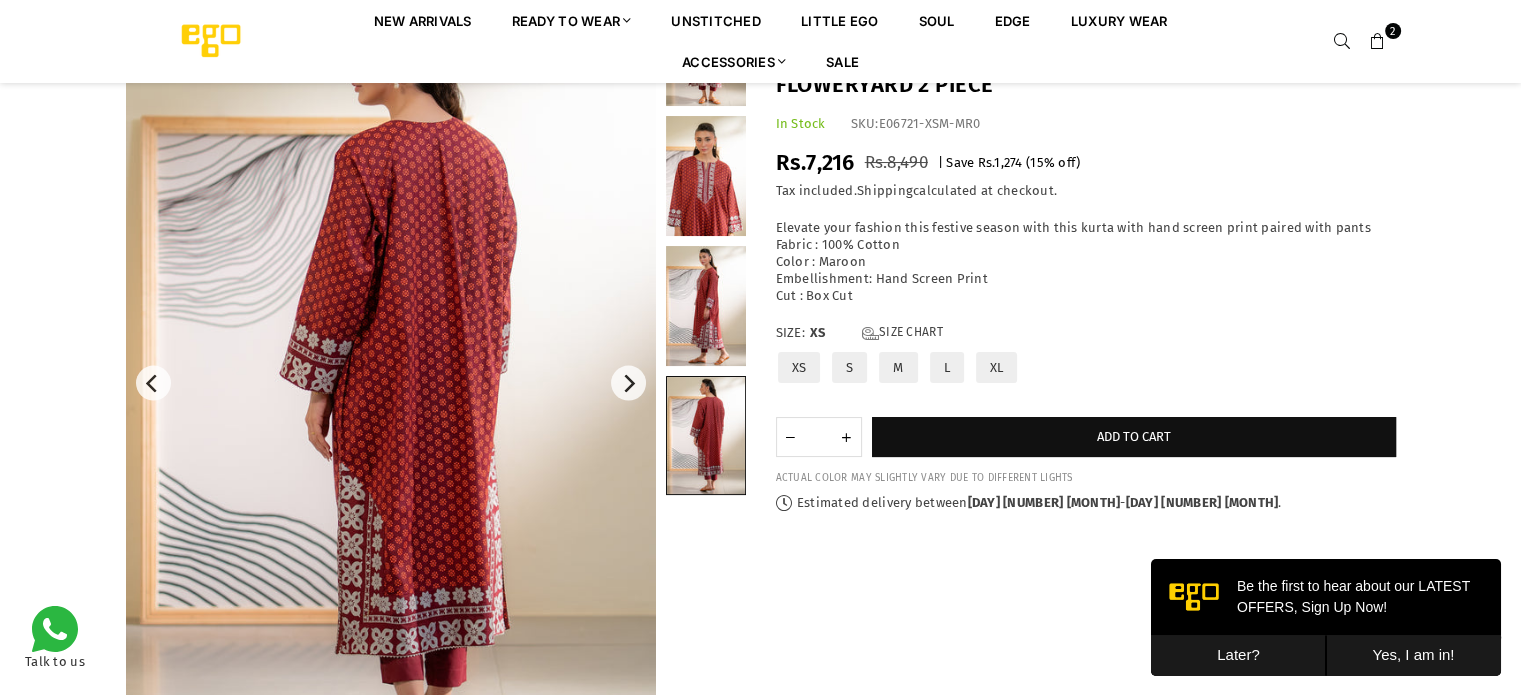 scroll, scrollTop: 0, scrollLeft: 0, axis: both 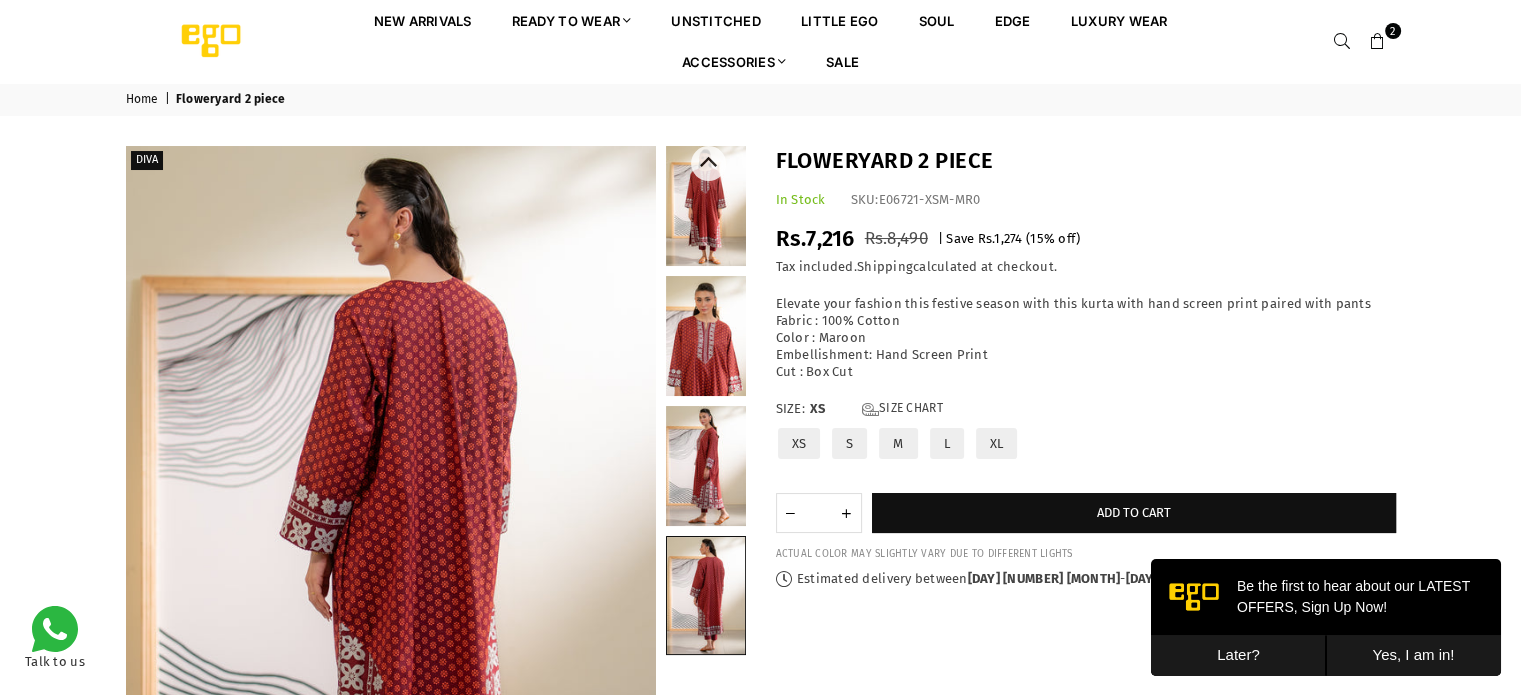 click at bounding box center [706, 206] 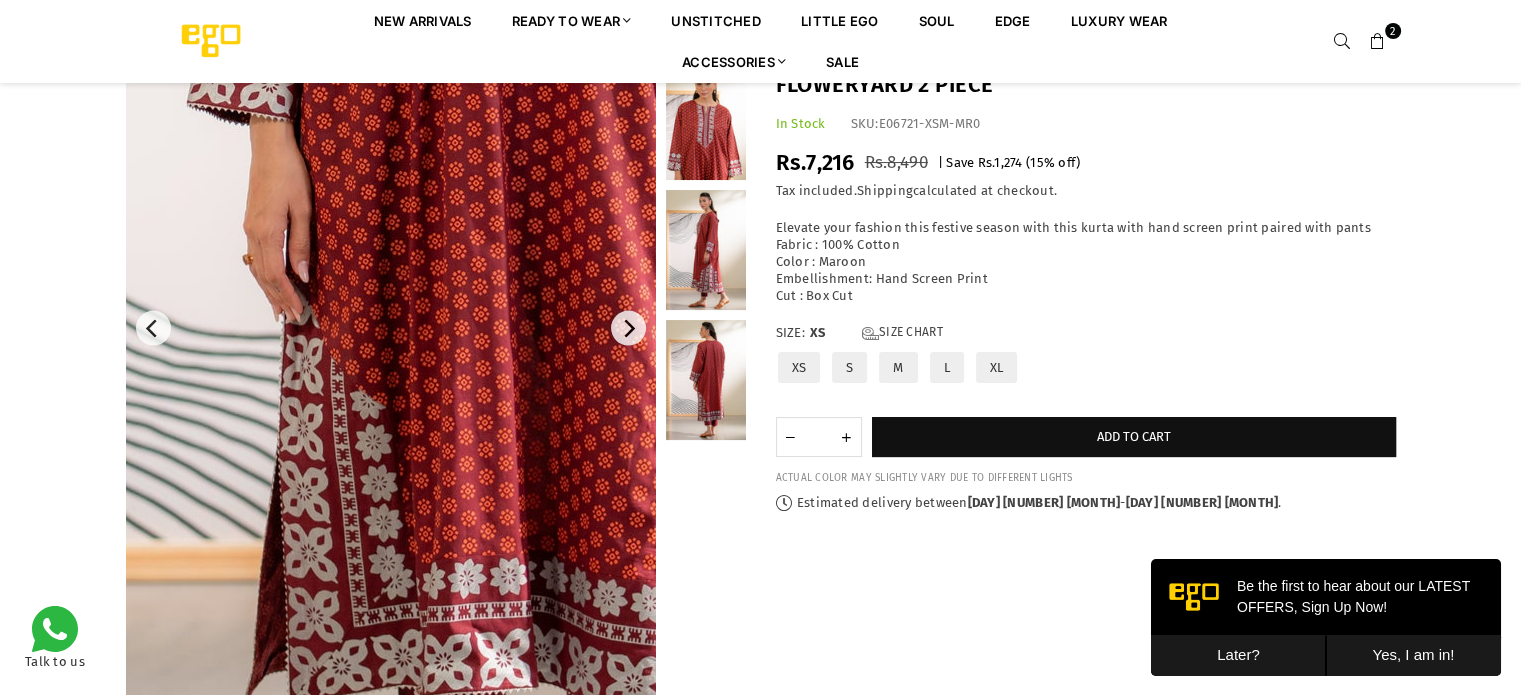 scroll, scrollTop: 182, scrollLeft: 0, axis: vertical 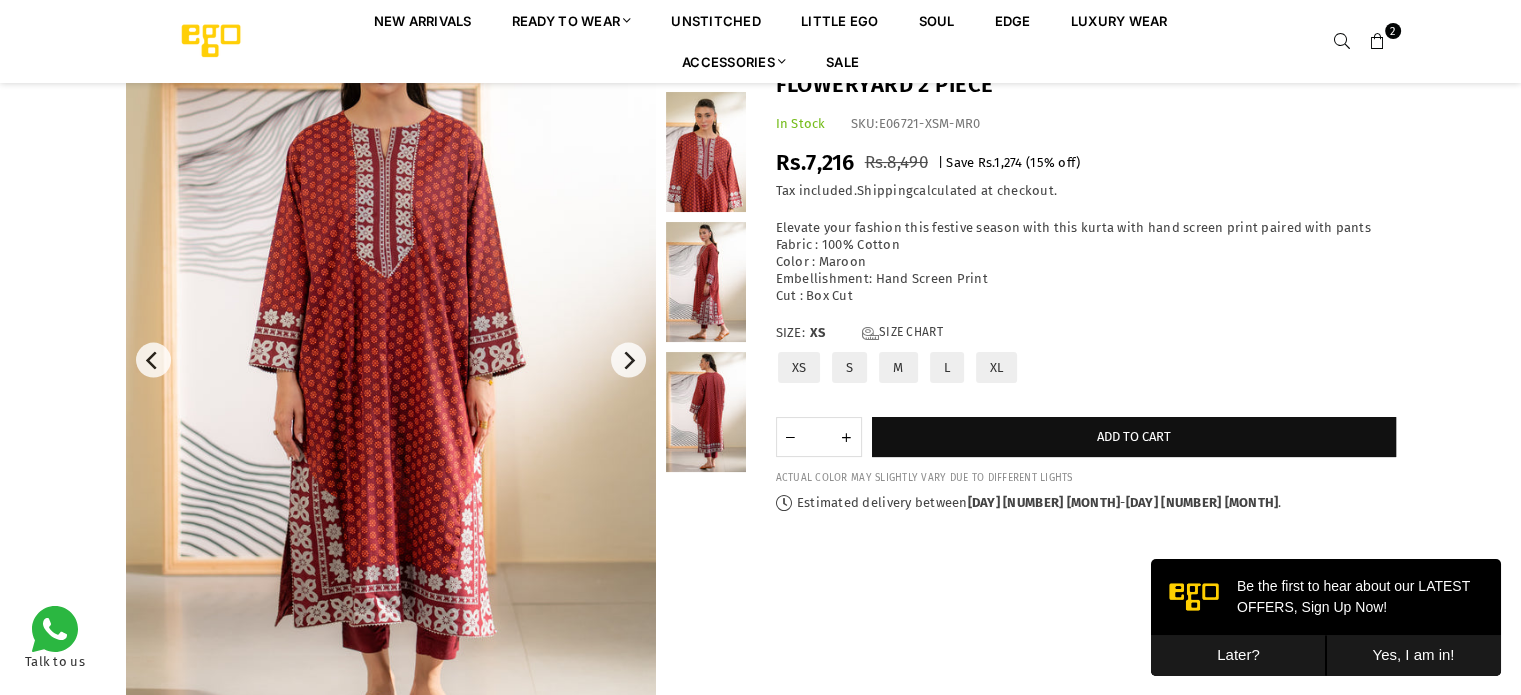 drag, startPoint x: 737, startPoint y: 162, endPoint x: 724, endPoint y: 163, distance: 13.038404 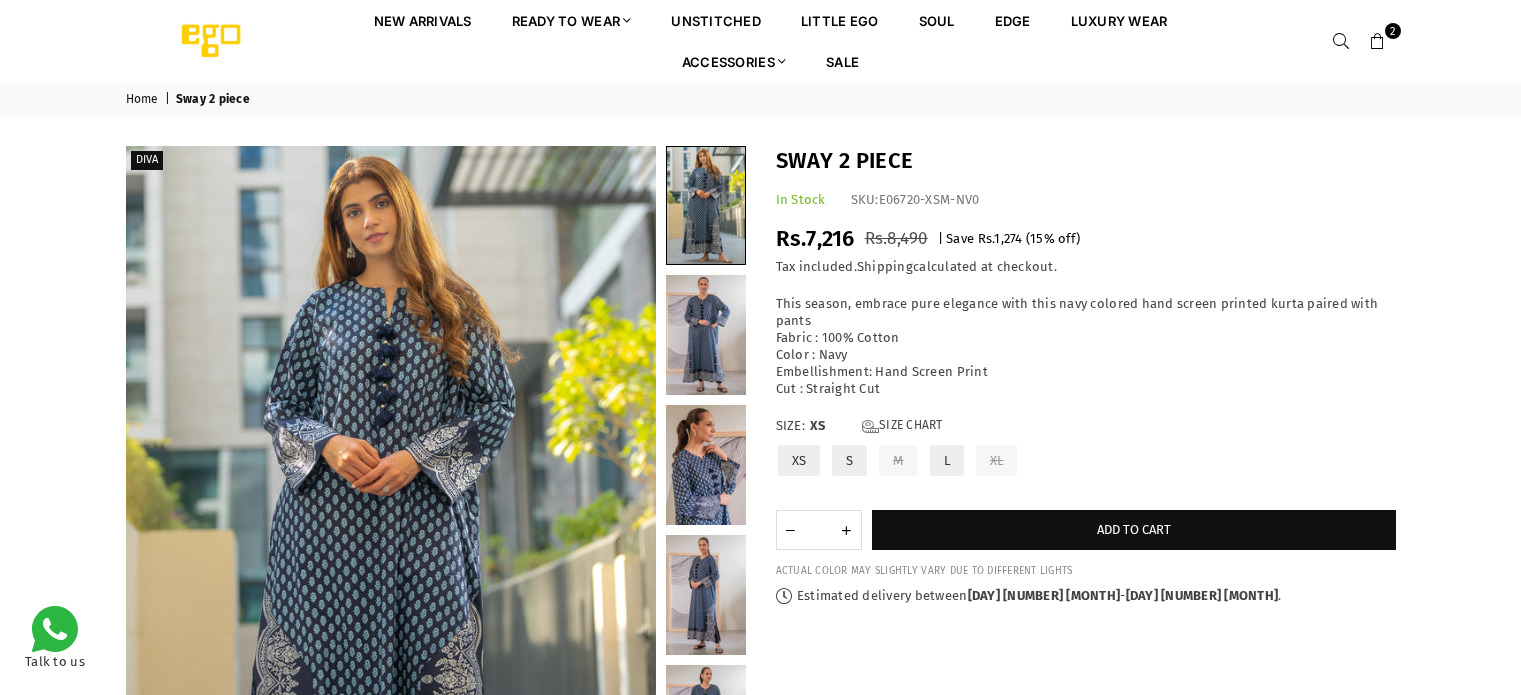 scroll, scrollTop: 0, scrollLeft: 0, axis: both 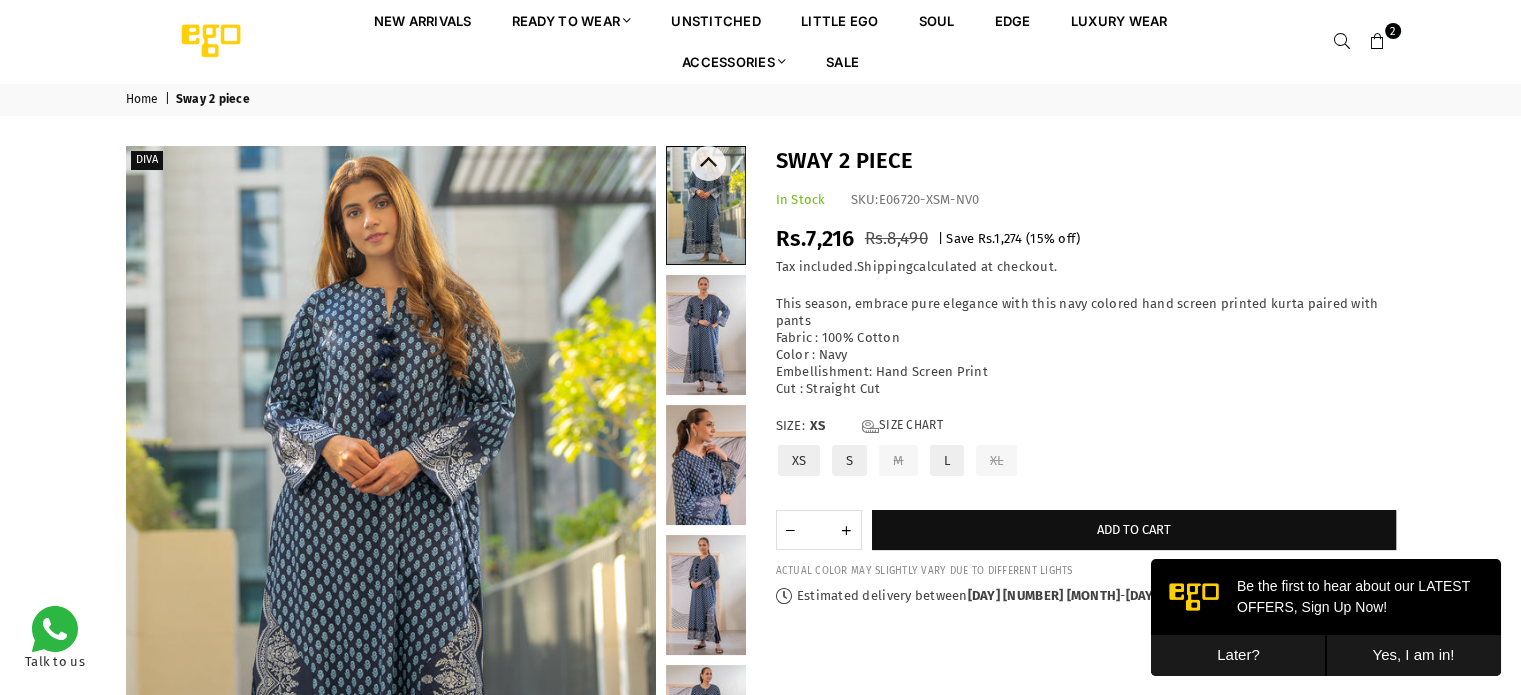 click at bounding box center [706, 205] 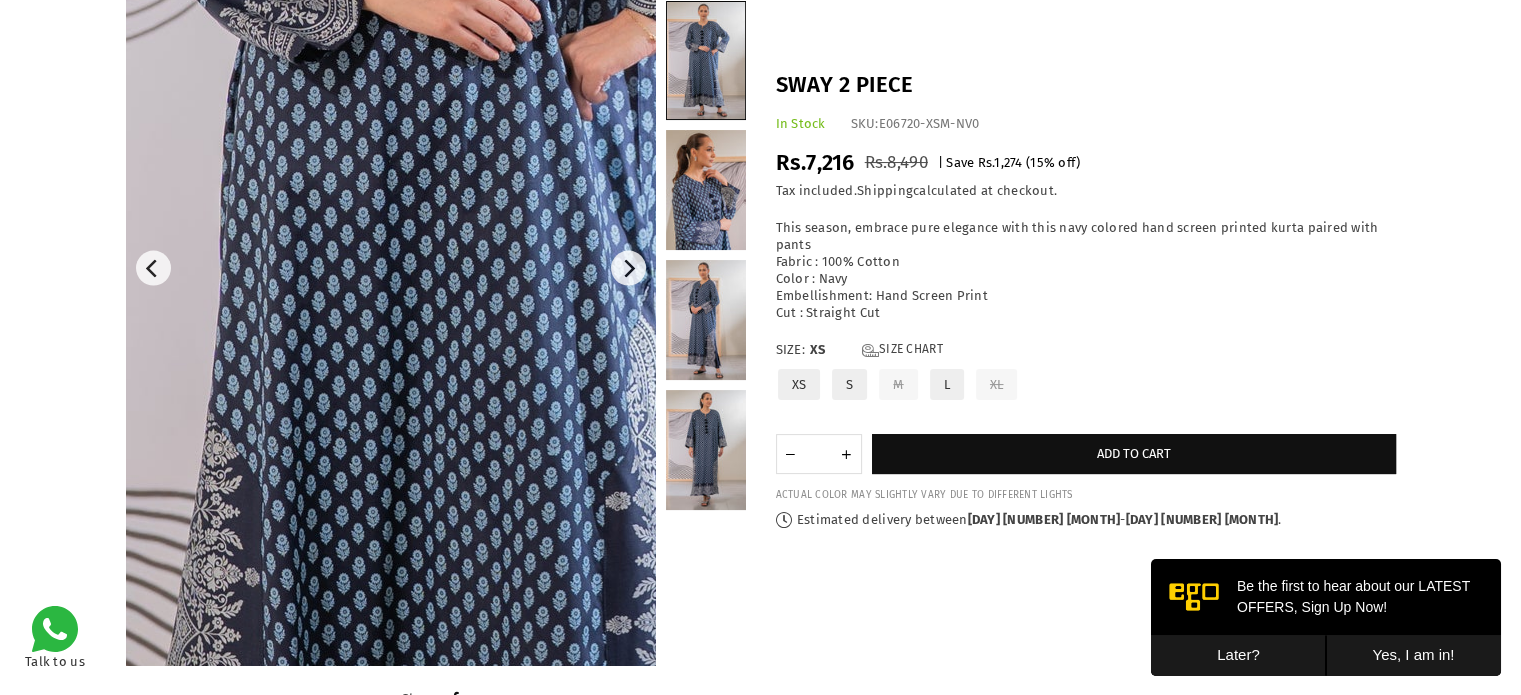 scroll, scrollTop: 382, scrollLeft: 0, axis: vertical 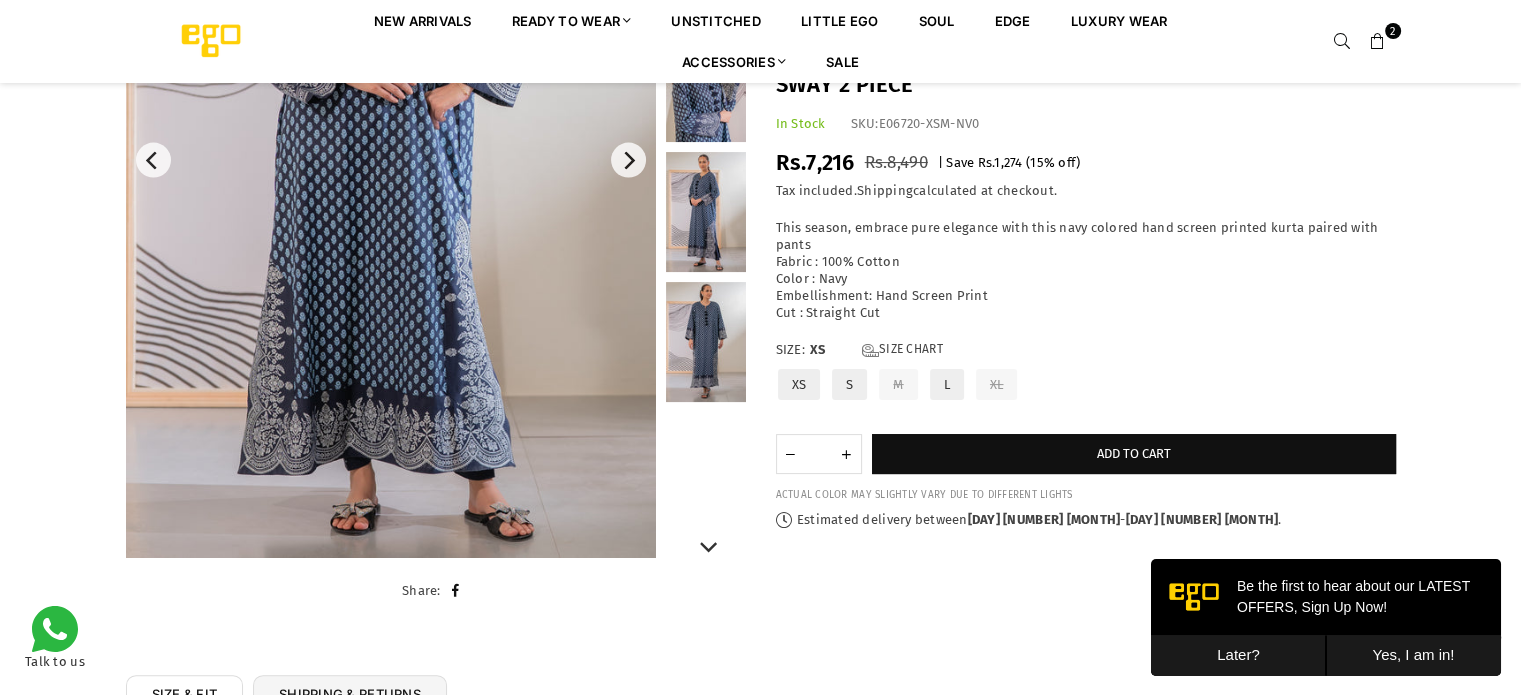 click at bounding box center (706, 342) 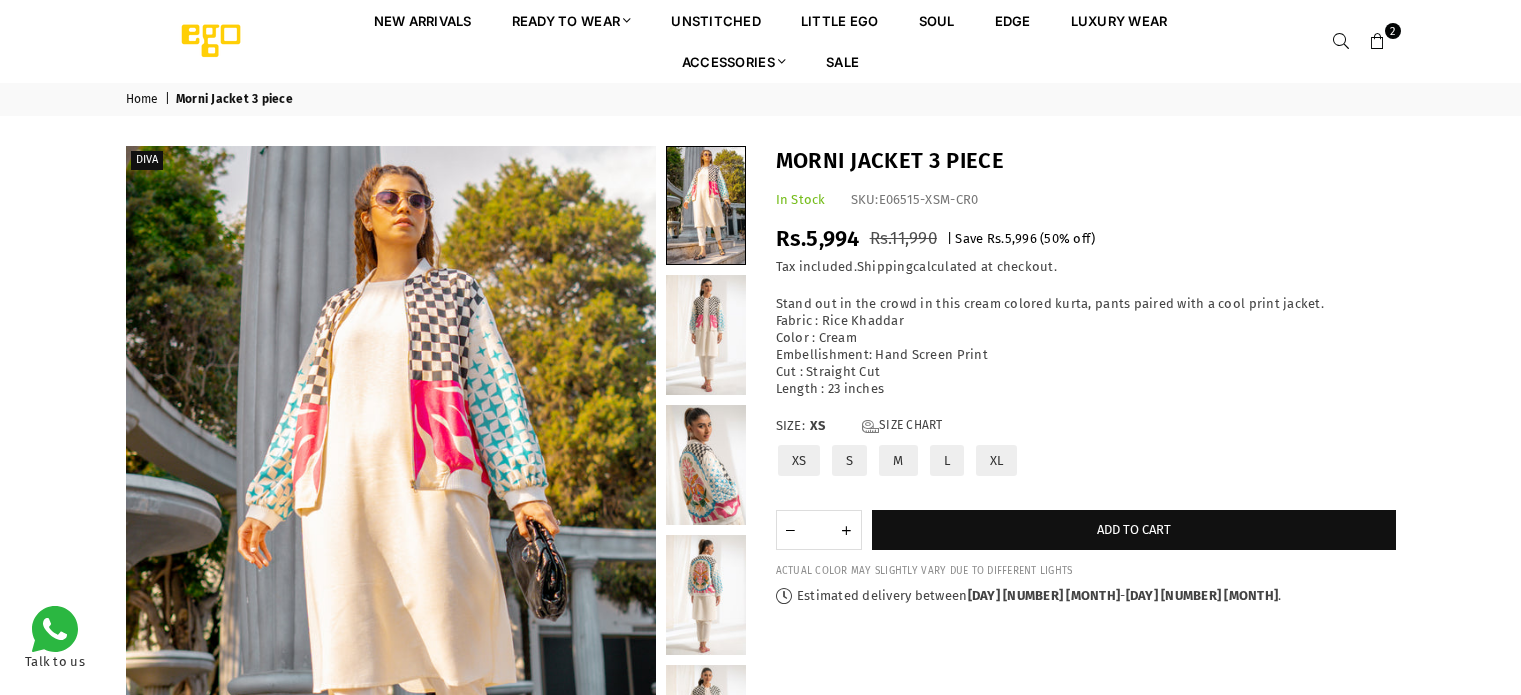 scroll, scrollTop: 0, scrollLeft: 0, axis: both 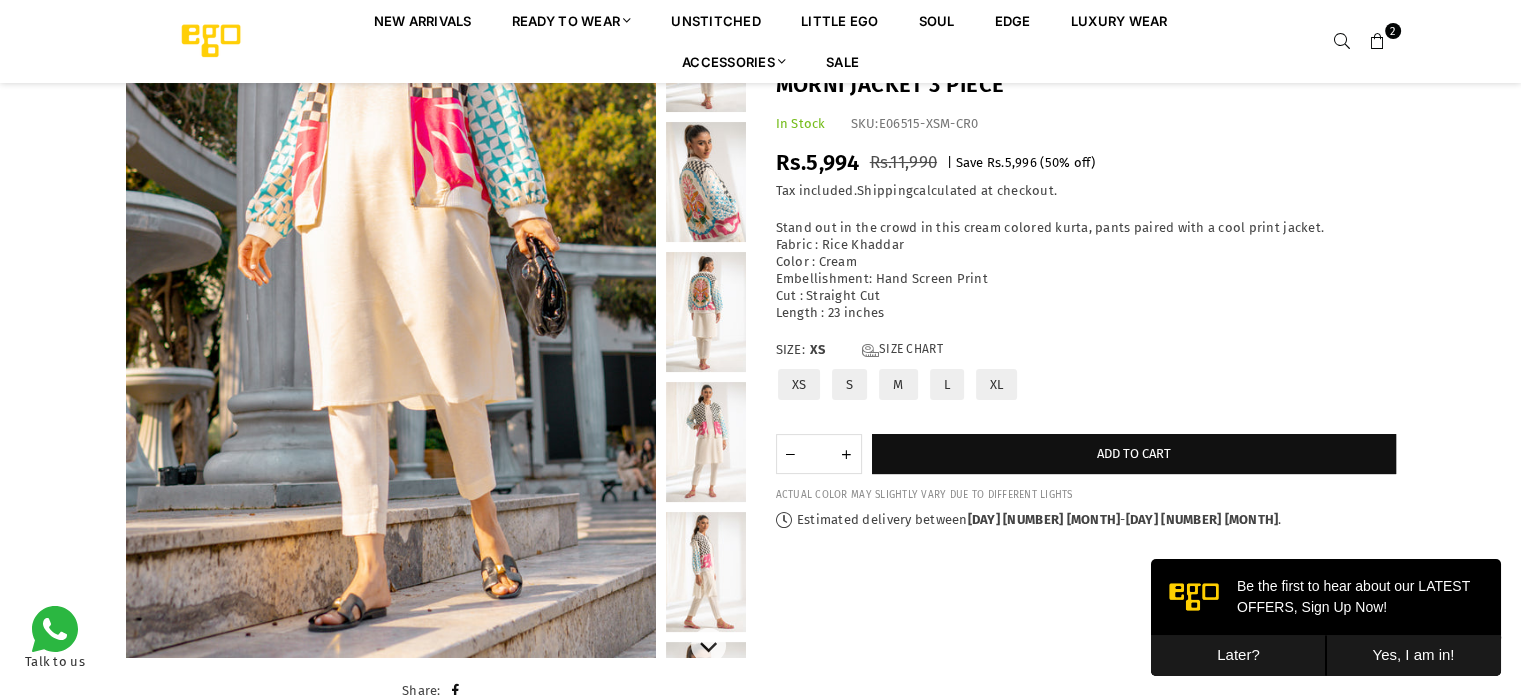 click at bounding box center [706, 52] 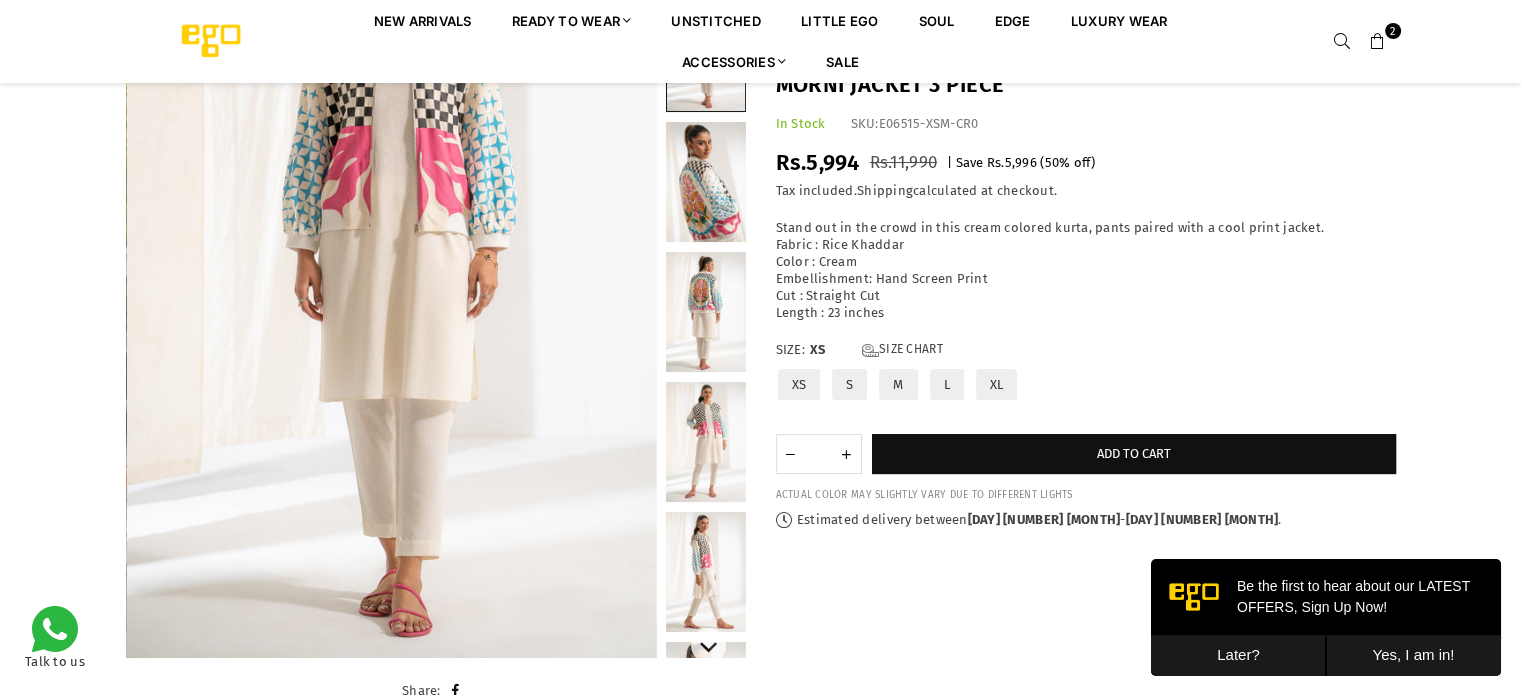 click at bounding box center (706, 182) 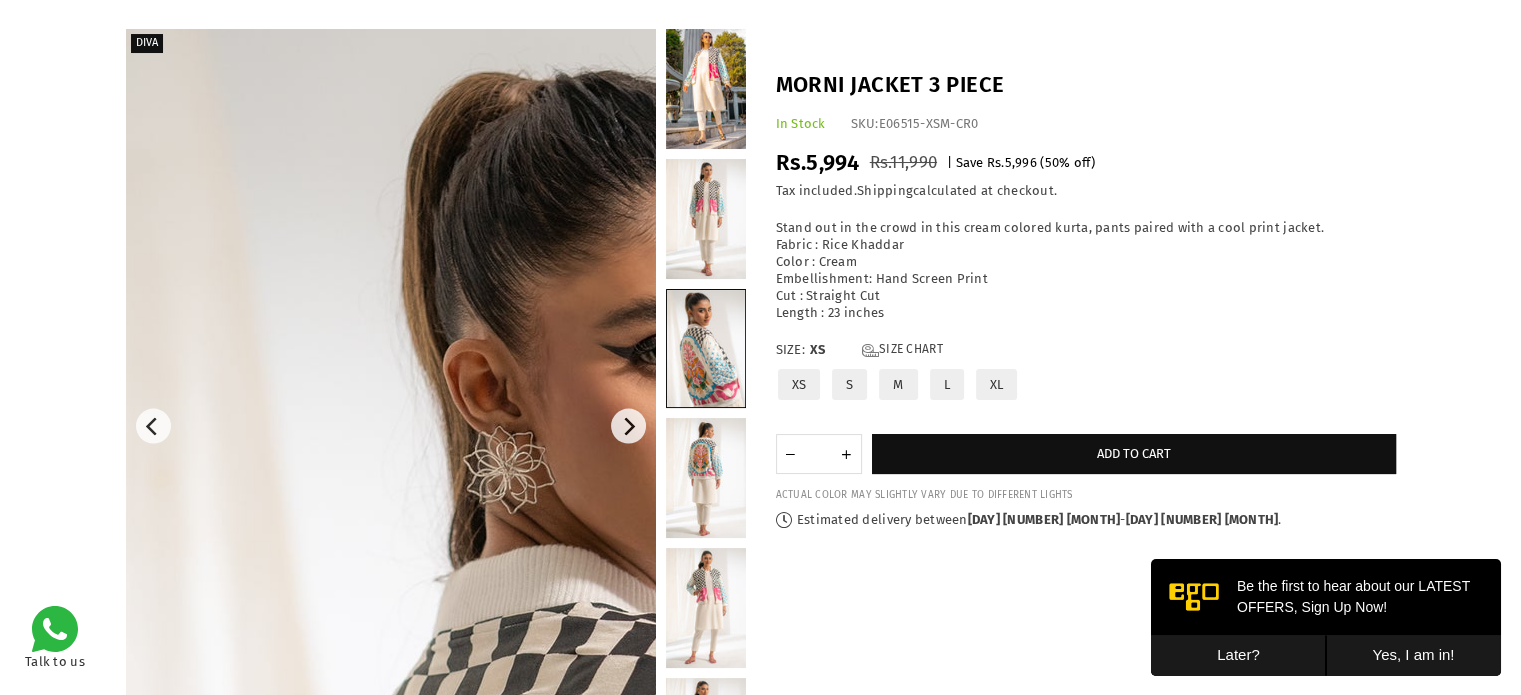 scroll, scrollTop: 82, scrollLeft: 0, axis: vertical 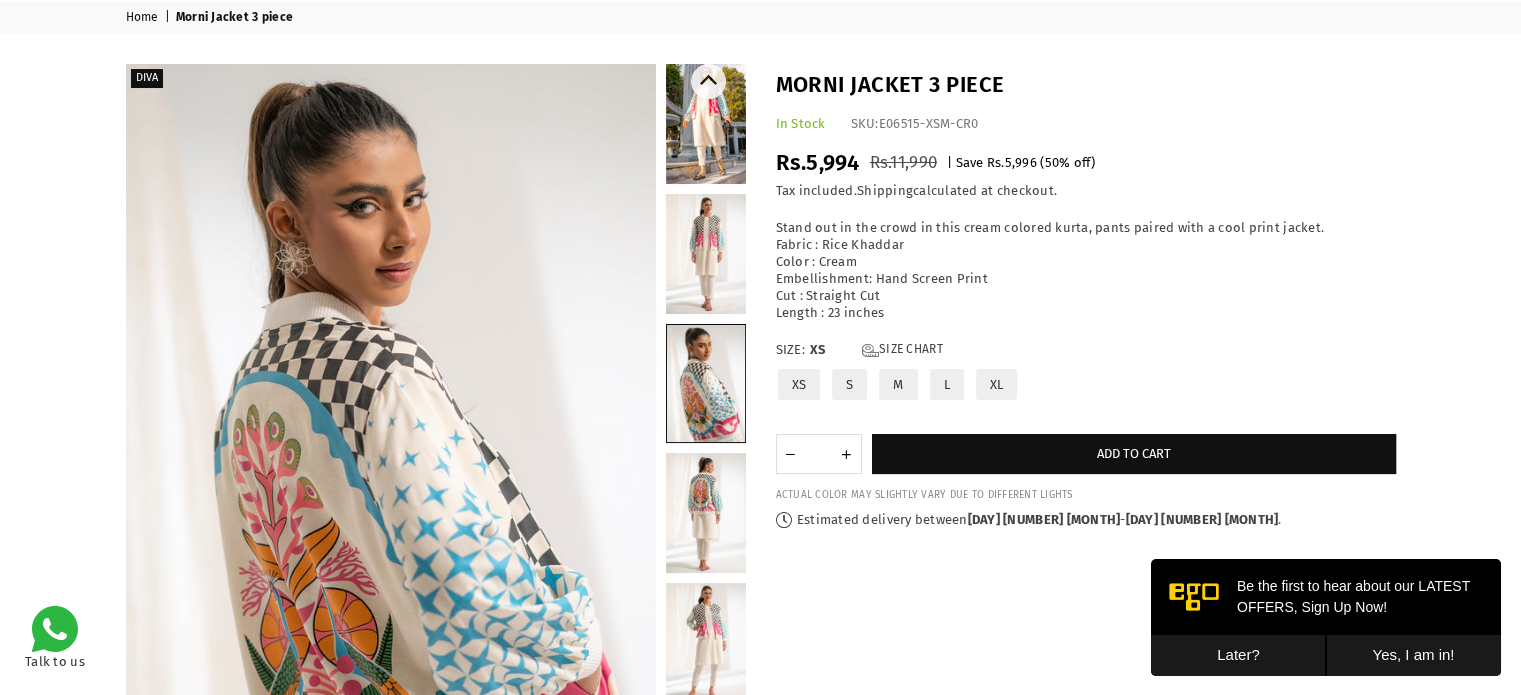 click at bounding box center (706, 254) 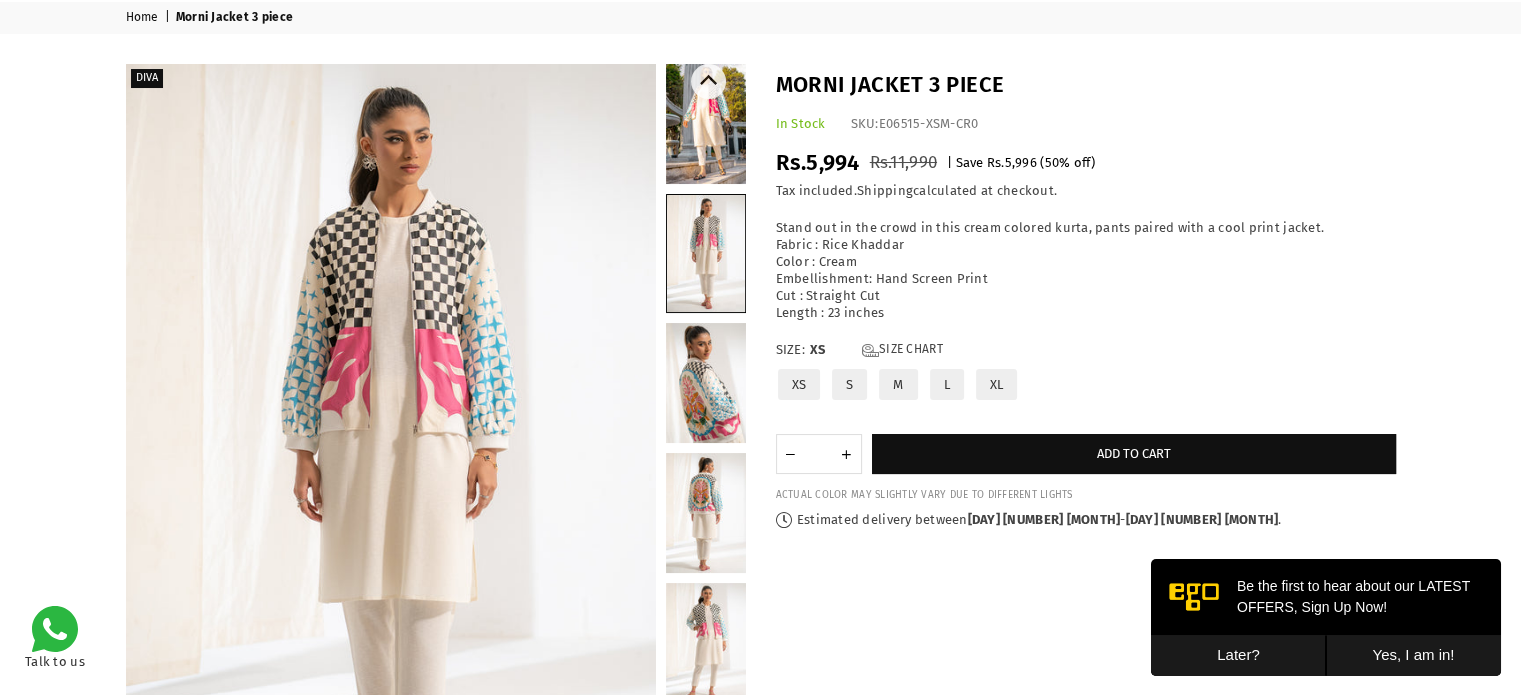 click at bounding box center (706, 124) 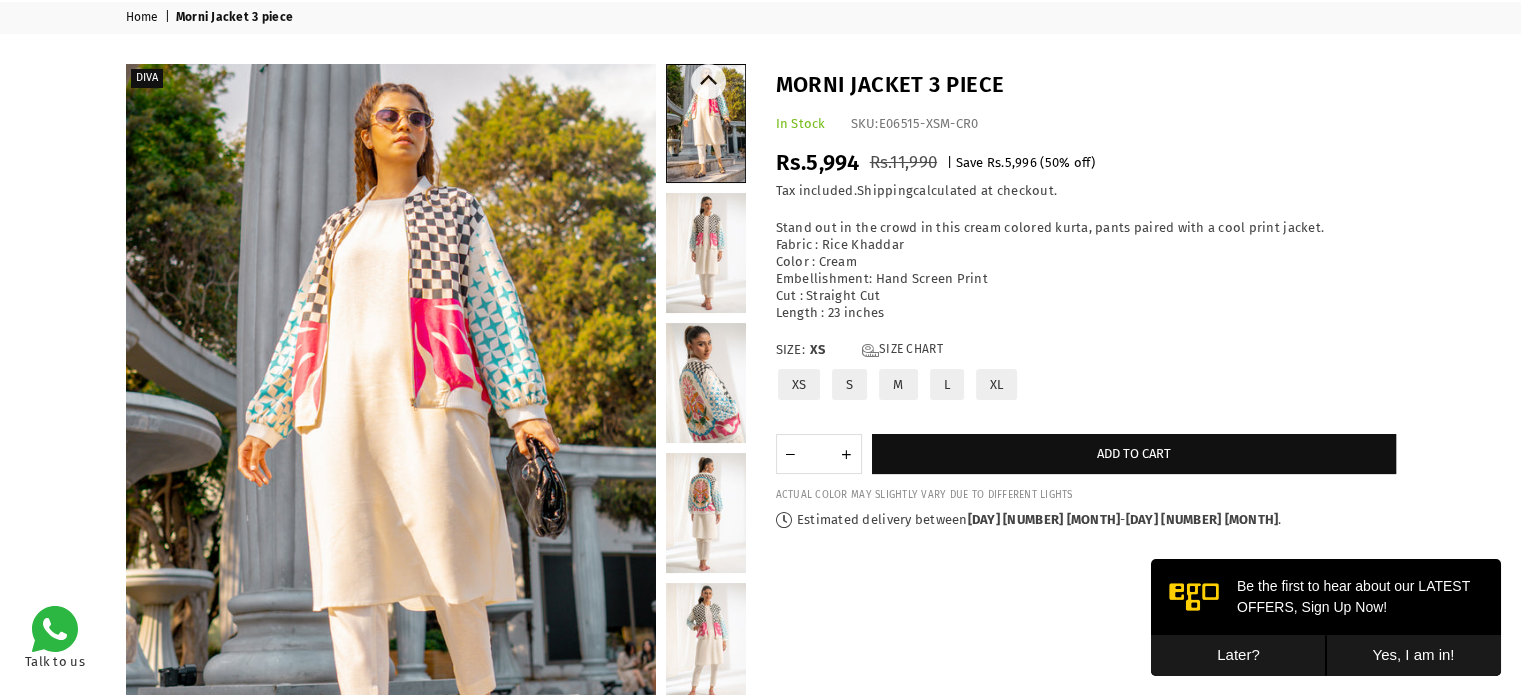 click at bounding box center (706, 253) 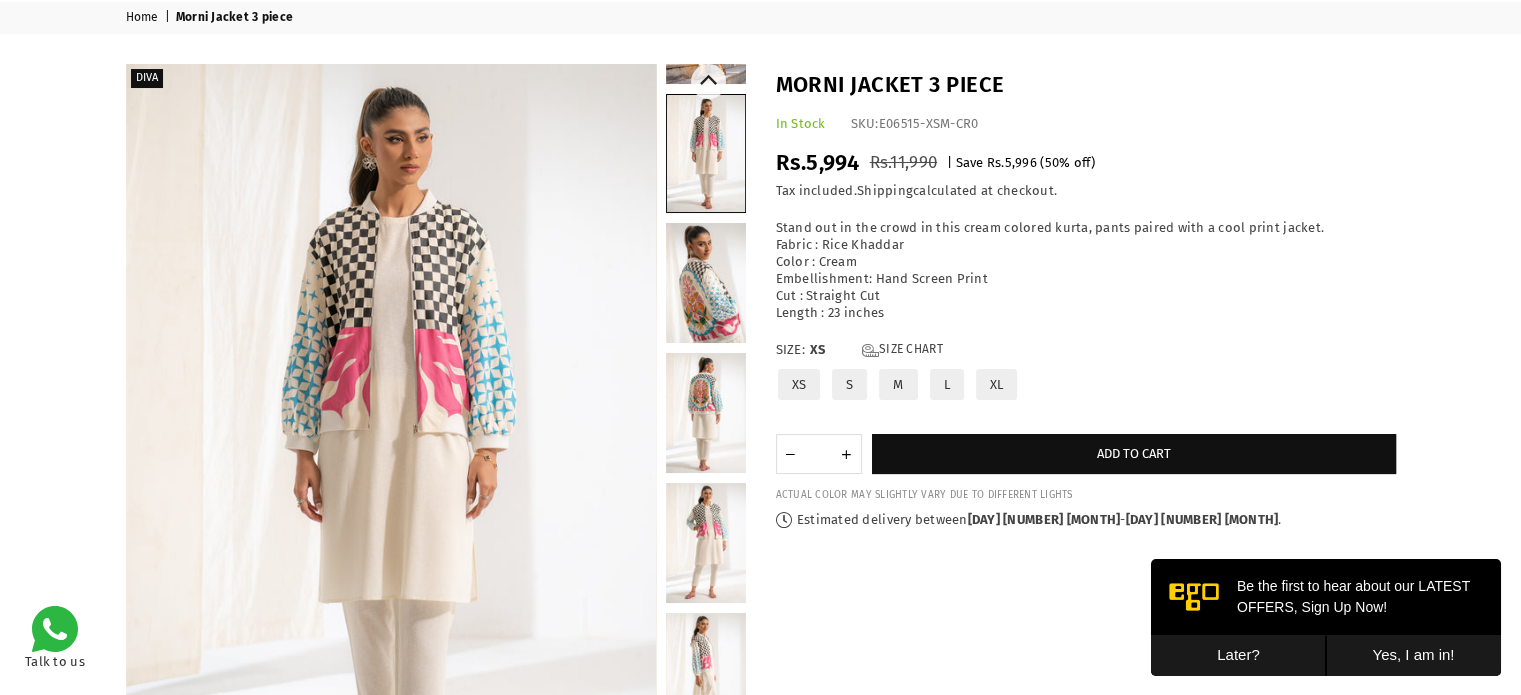 scroll, scrollTop: 114, scrollLeft: 0, axis: vertical 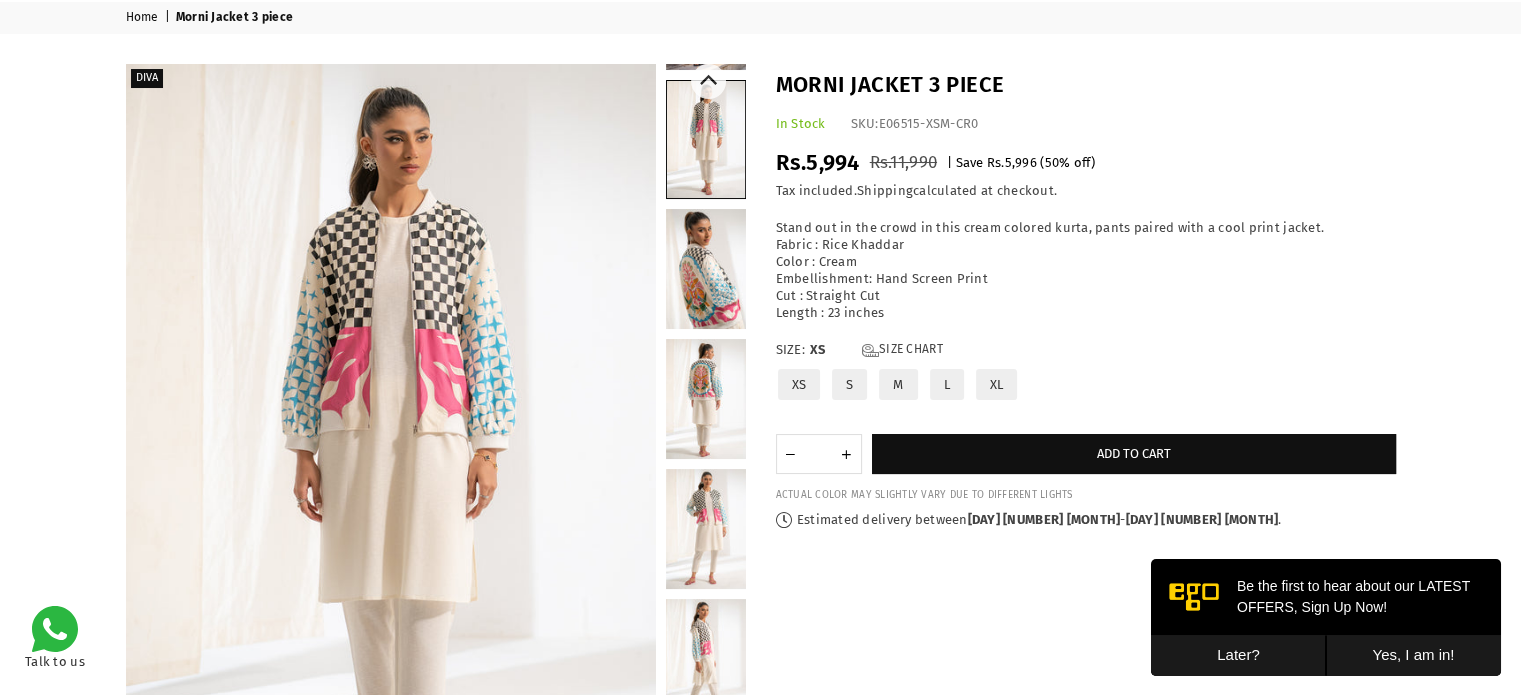 click at bounding box center [706, 399] 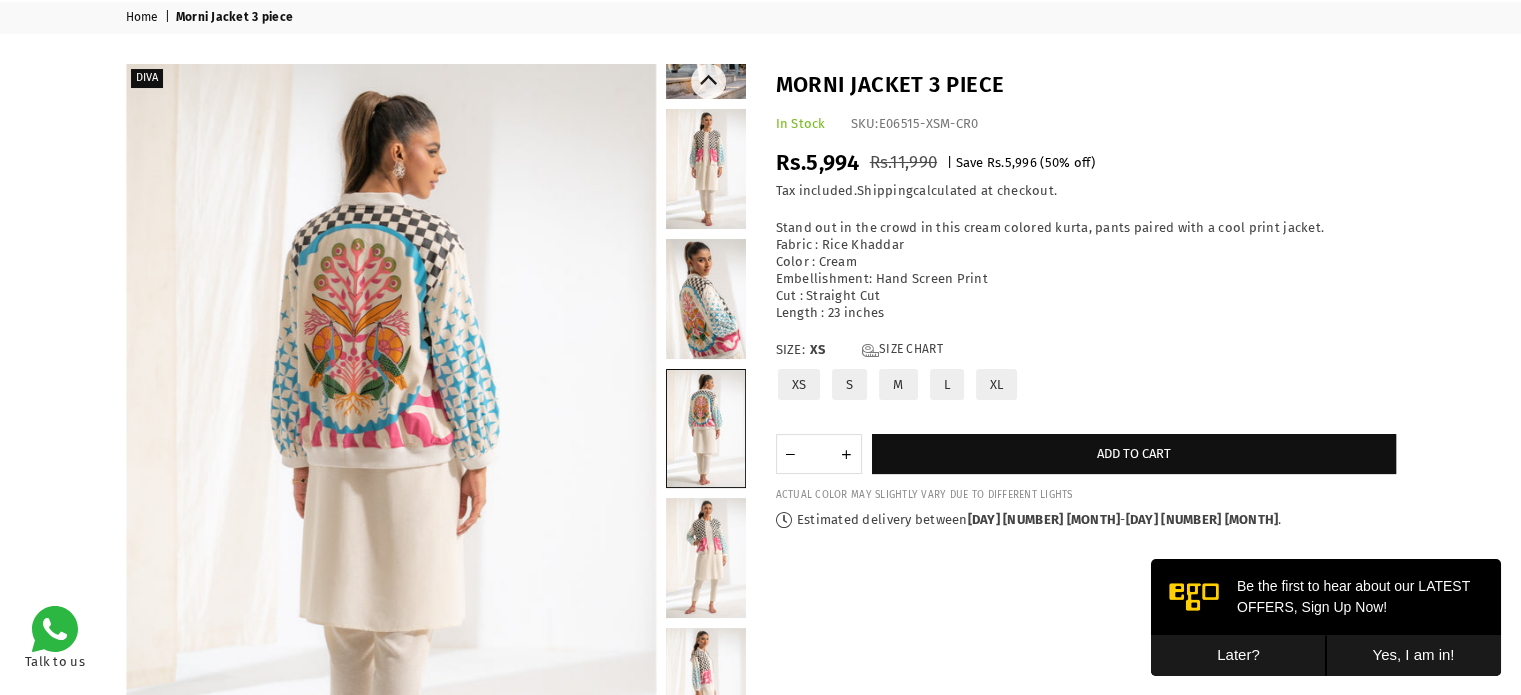 scroll, scrollTop: 114, scrollLeft: 0, axis: vertical 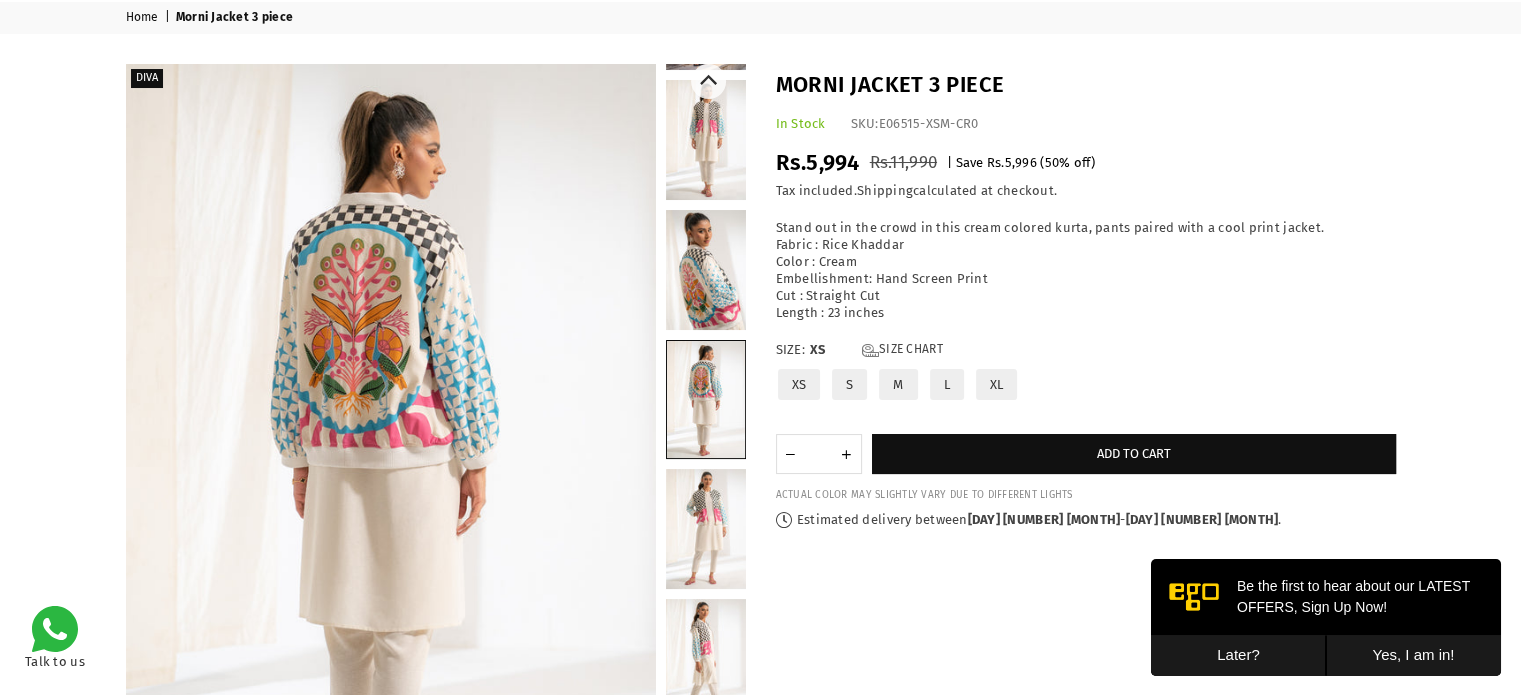 click at bounding box center [706, 529] 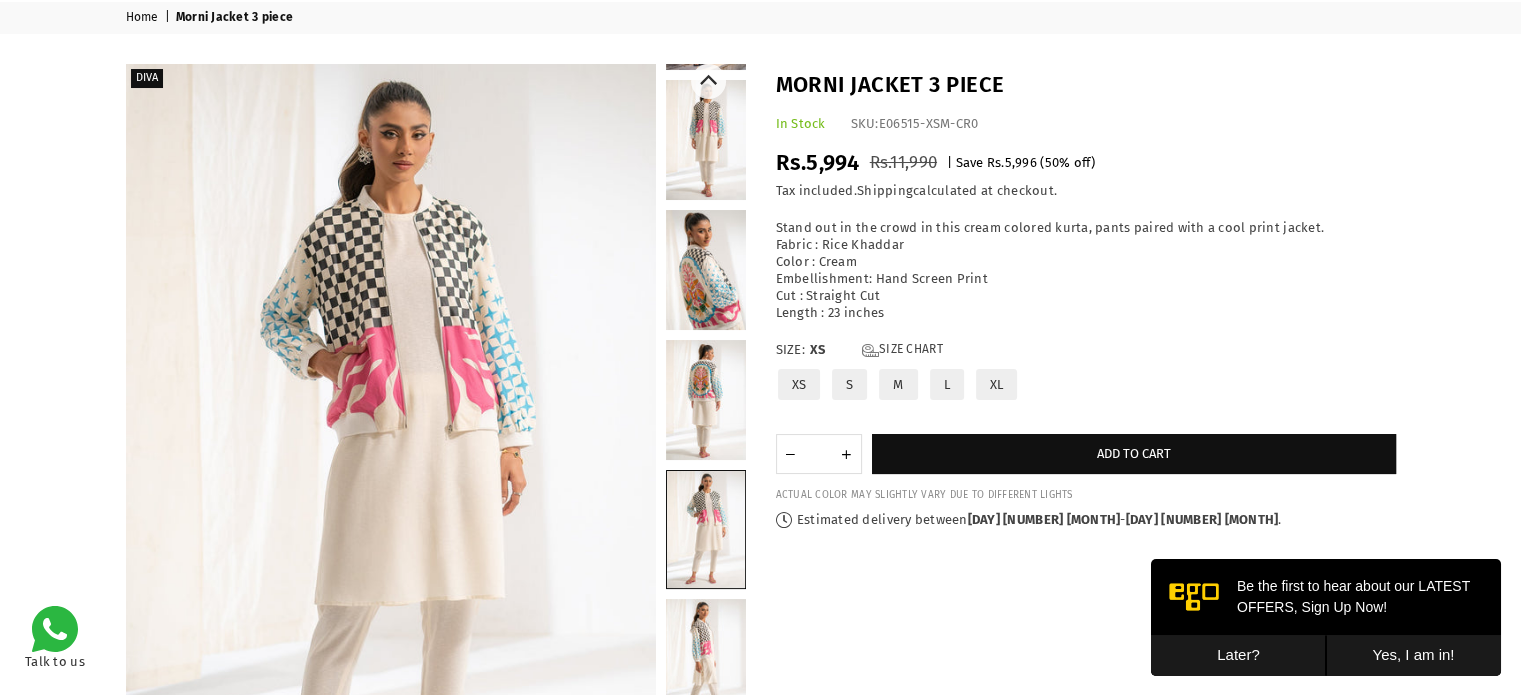 click at bounding box center [706, 659] 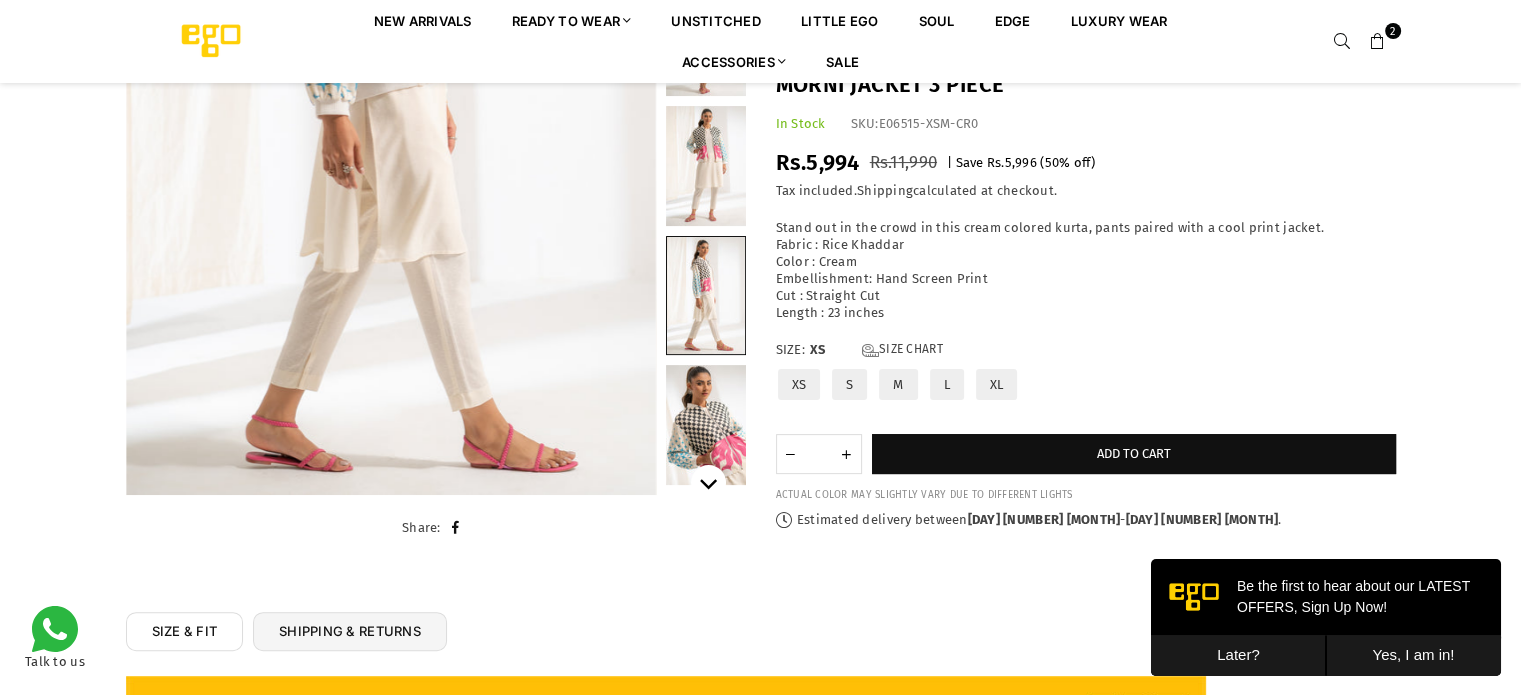 scroll, scrollTop: 464, scrollLeft: 0, axis: vertical 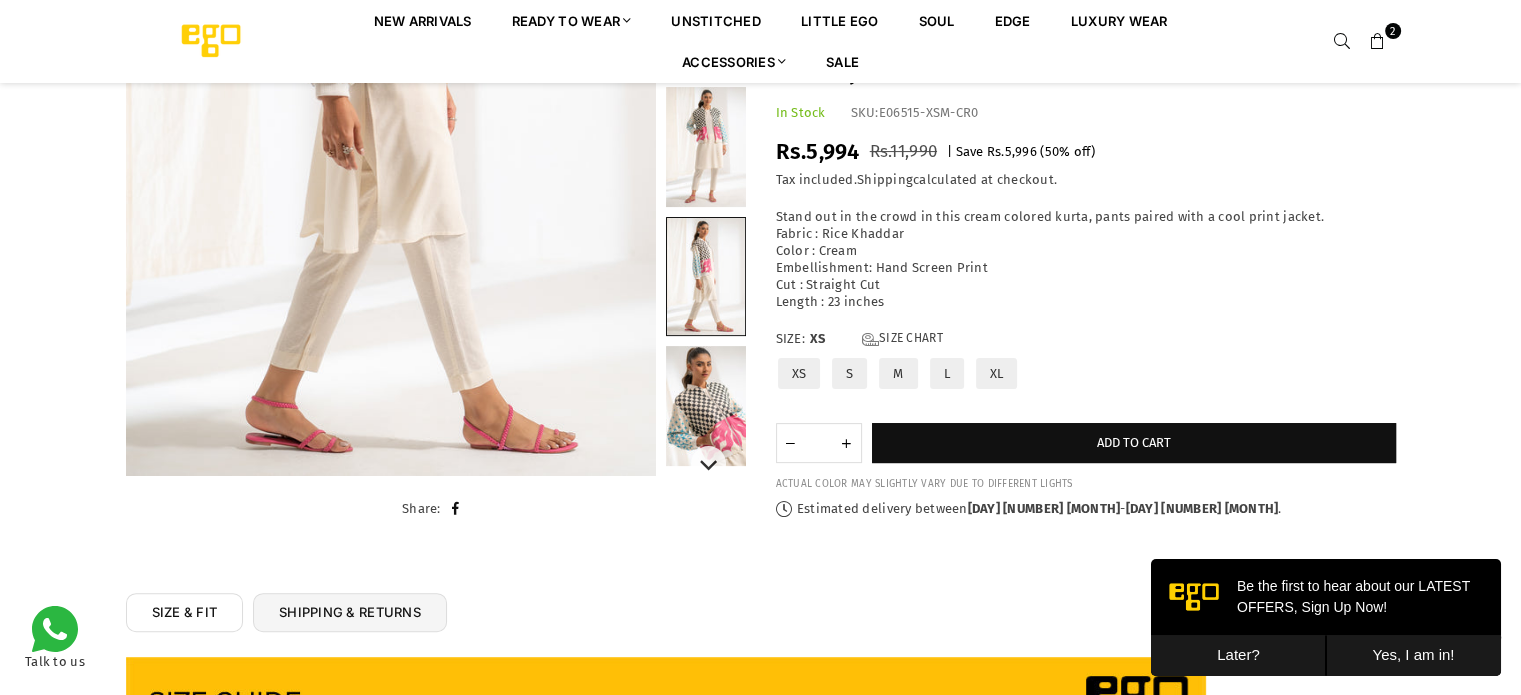 click at bounding box center [706, 406] 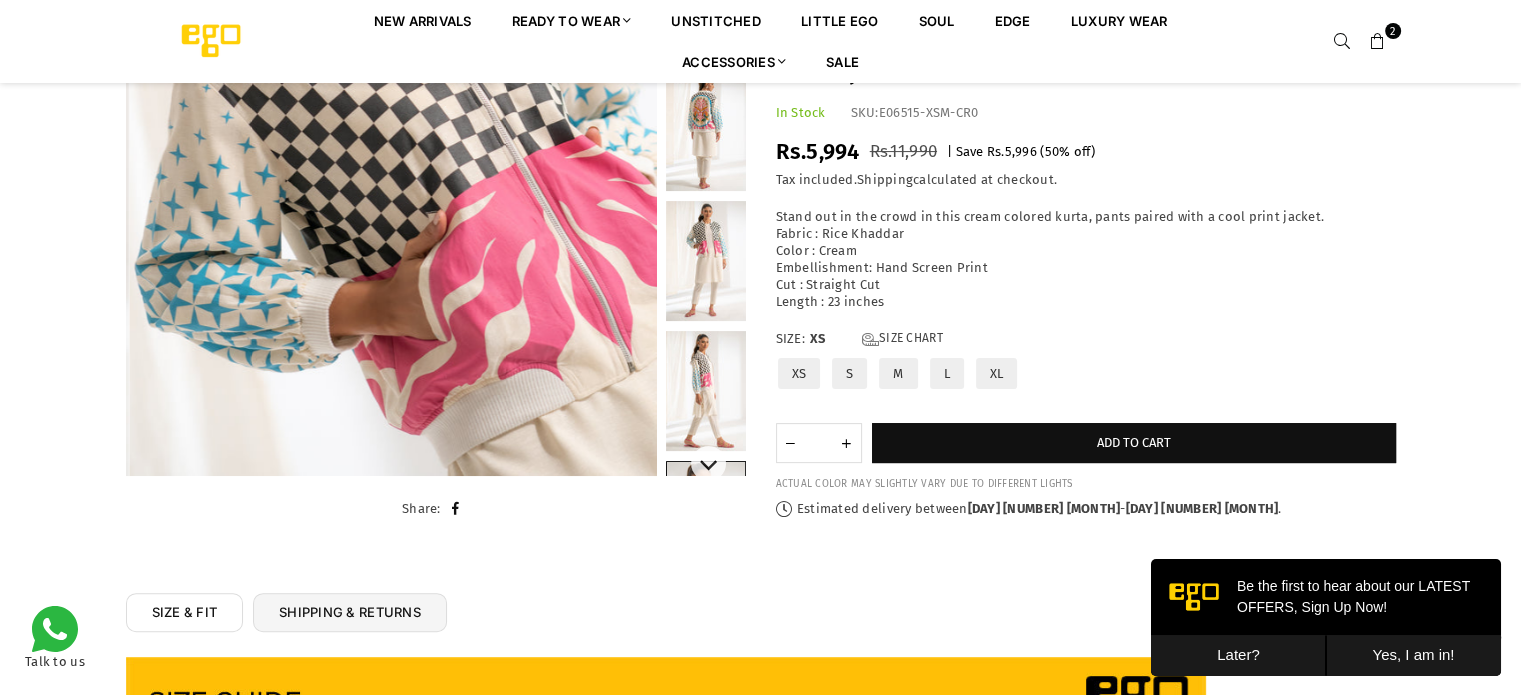 scroll, scrollTop: 0, scrollLeft: 0, axis: both 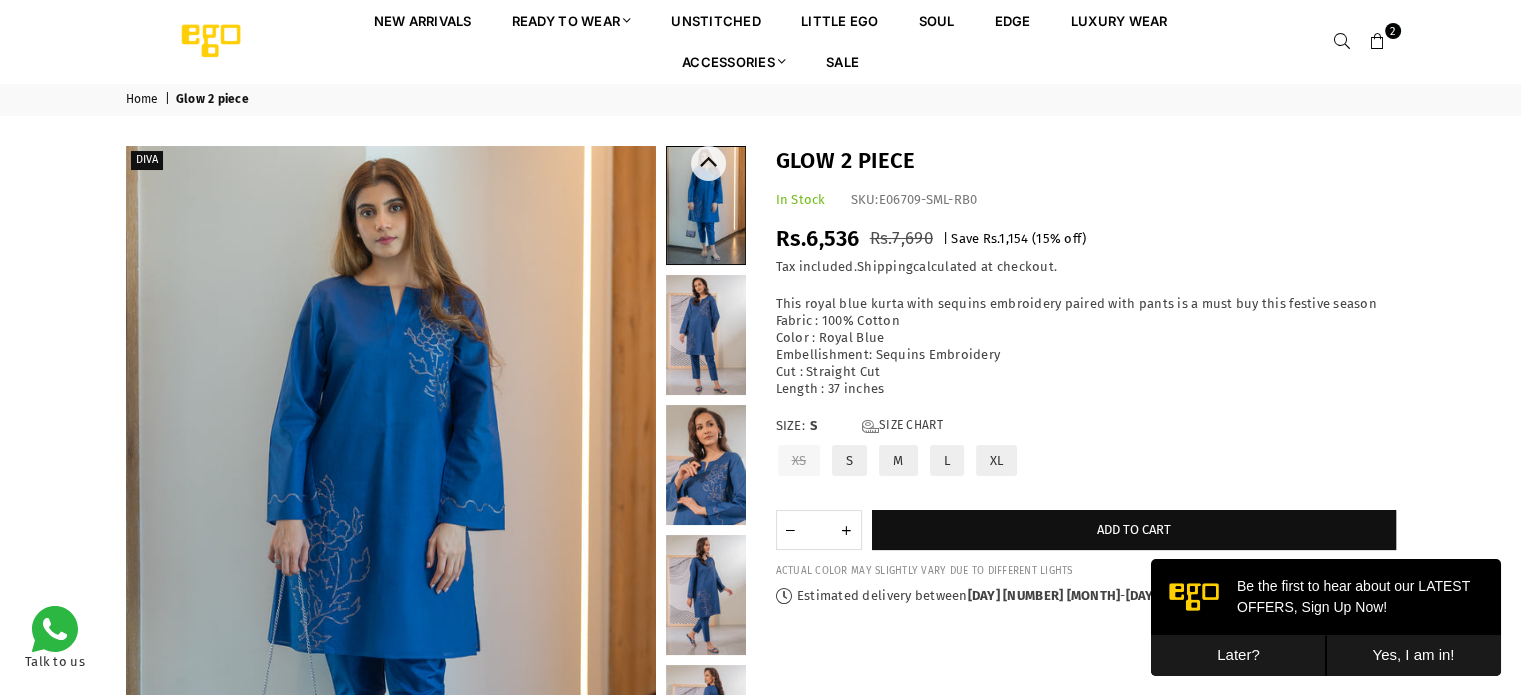 click at bounding box center [706, 205] 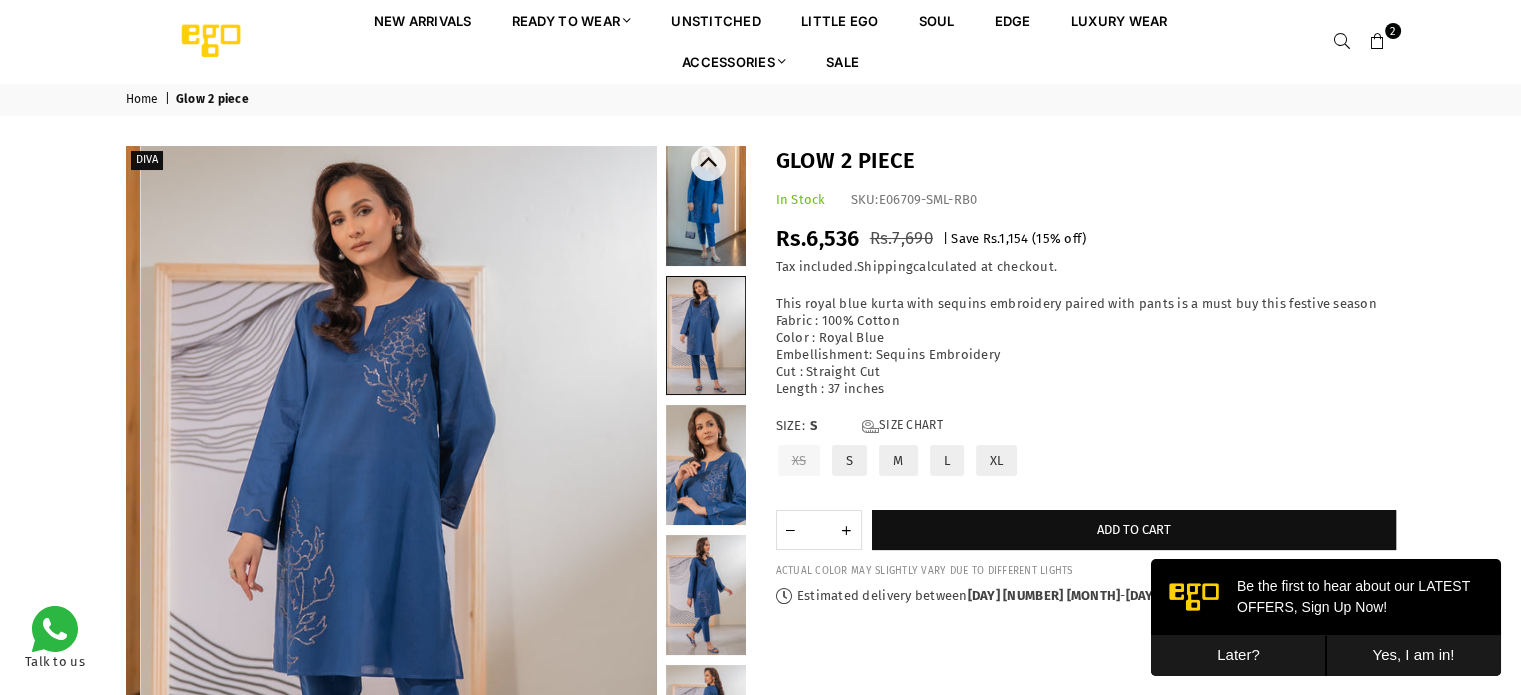 click at bounding box center (706, 465) 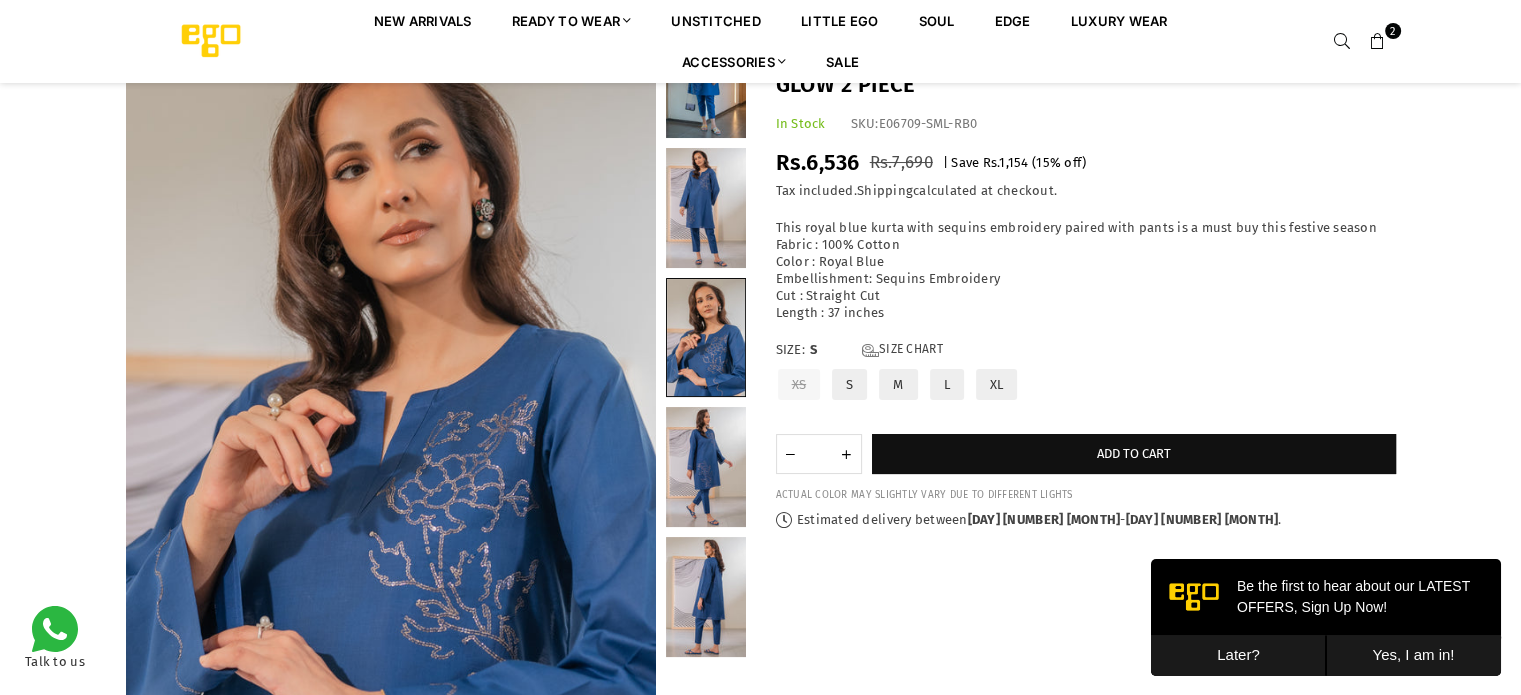 scroll, scrollTop: 0, scrollLeft: 0, axis: both 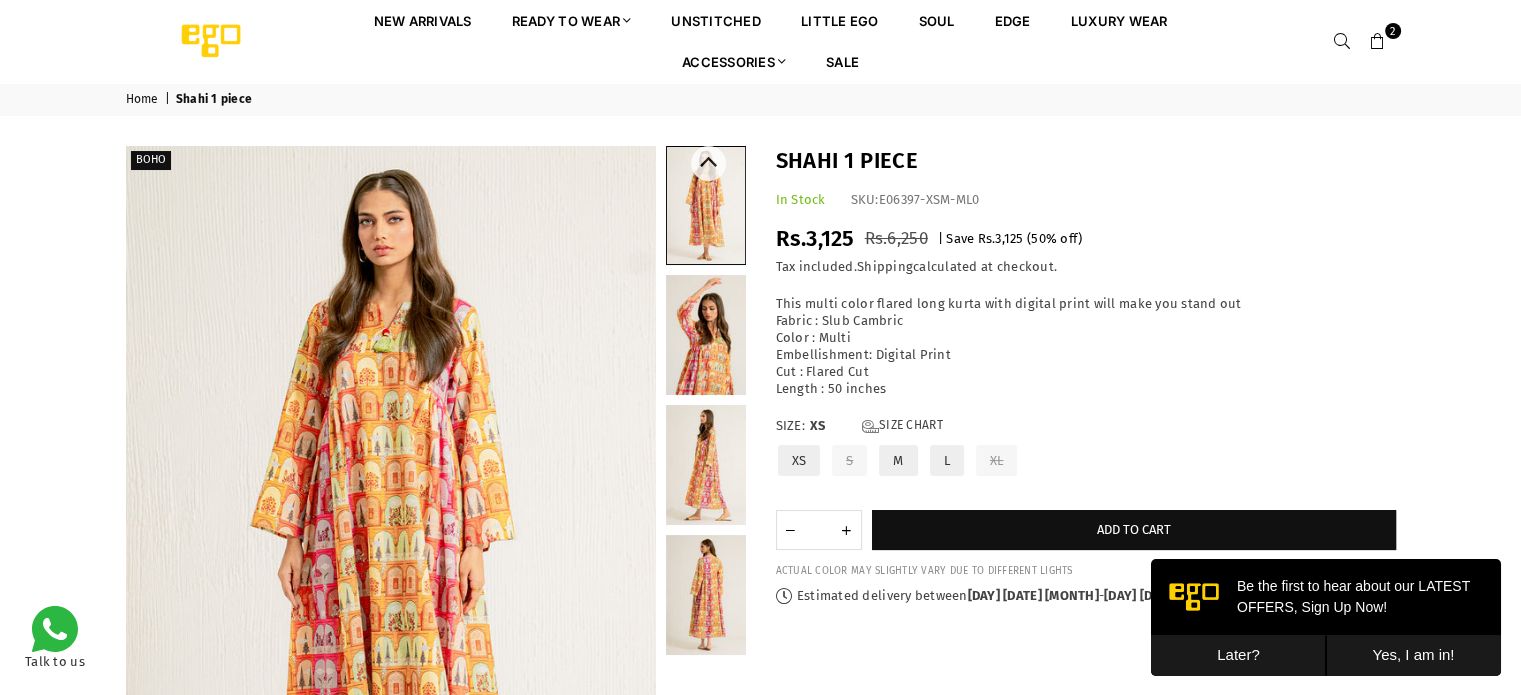 click at bounding box center [706, 335] 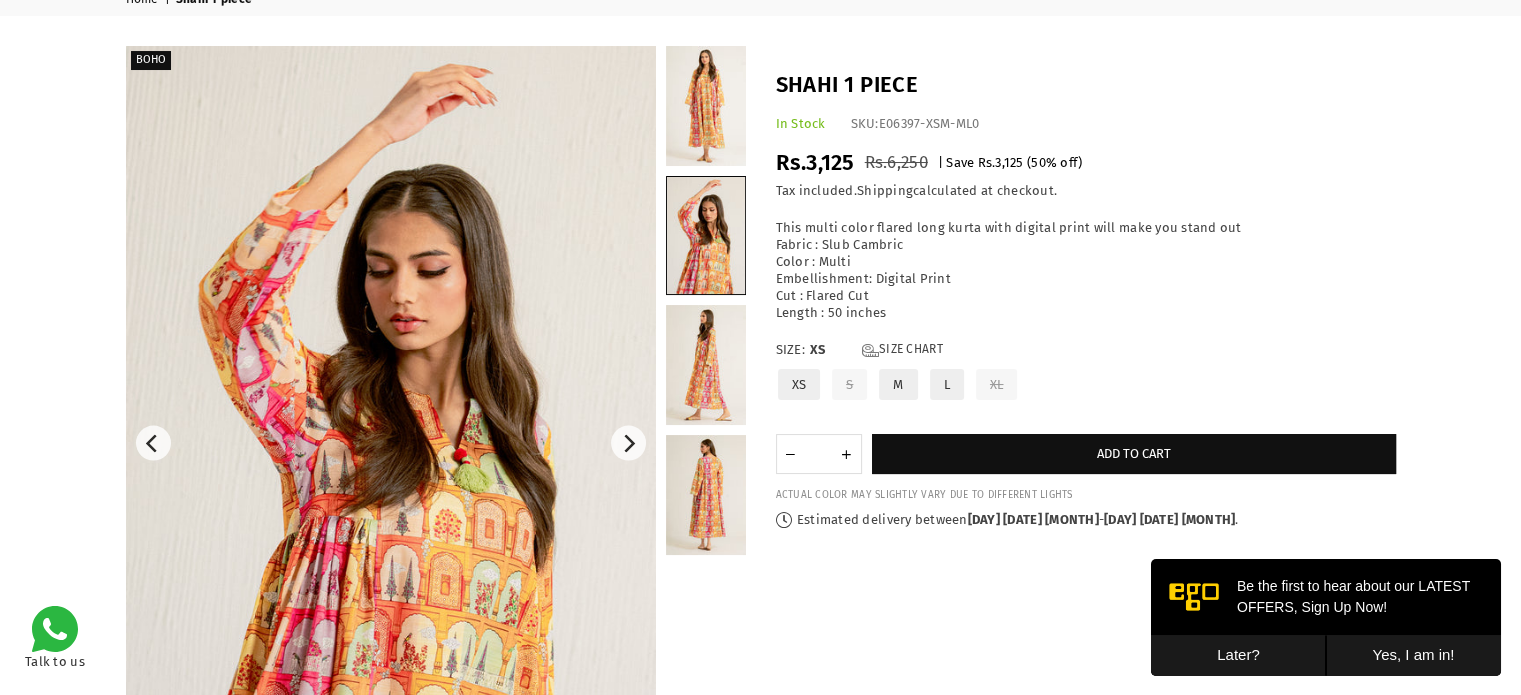 scroll, scrollTop: 282, scrollLeft: 0, axis: vertical 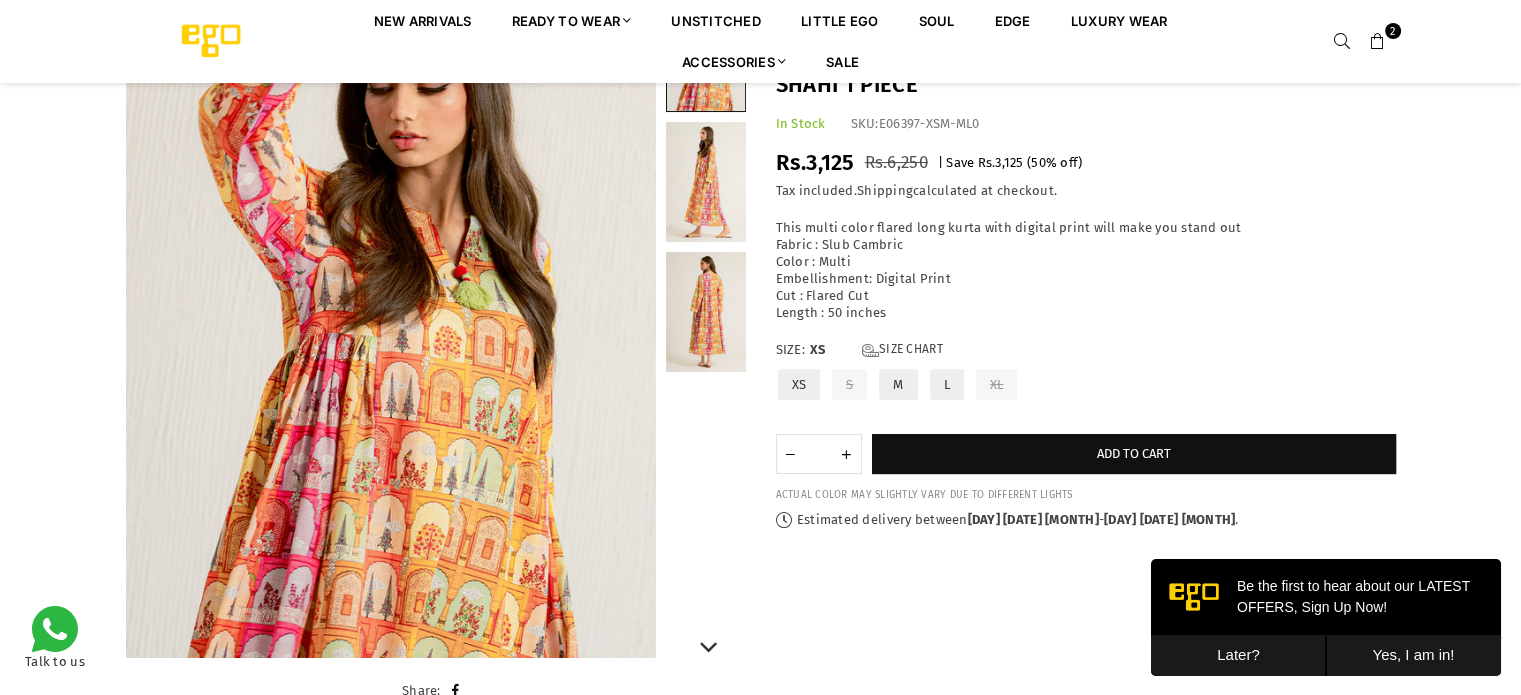 click at bounding box center (706, 312) 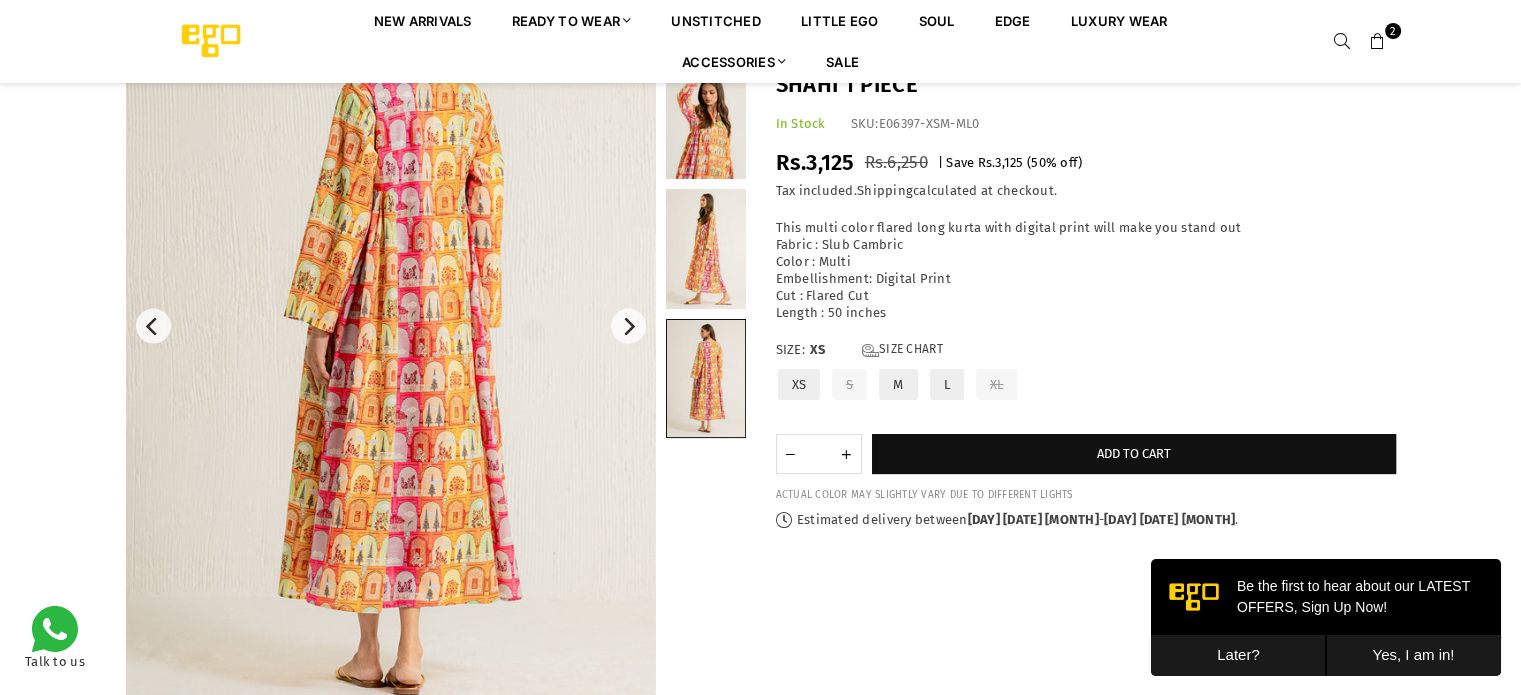 scroll, scrollTop: 182, scrollLeft: 0, axis: vertical 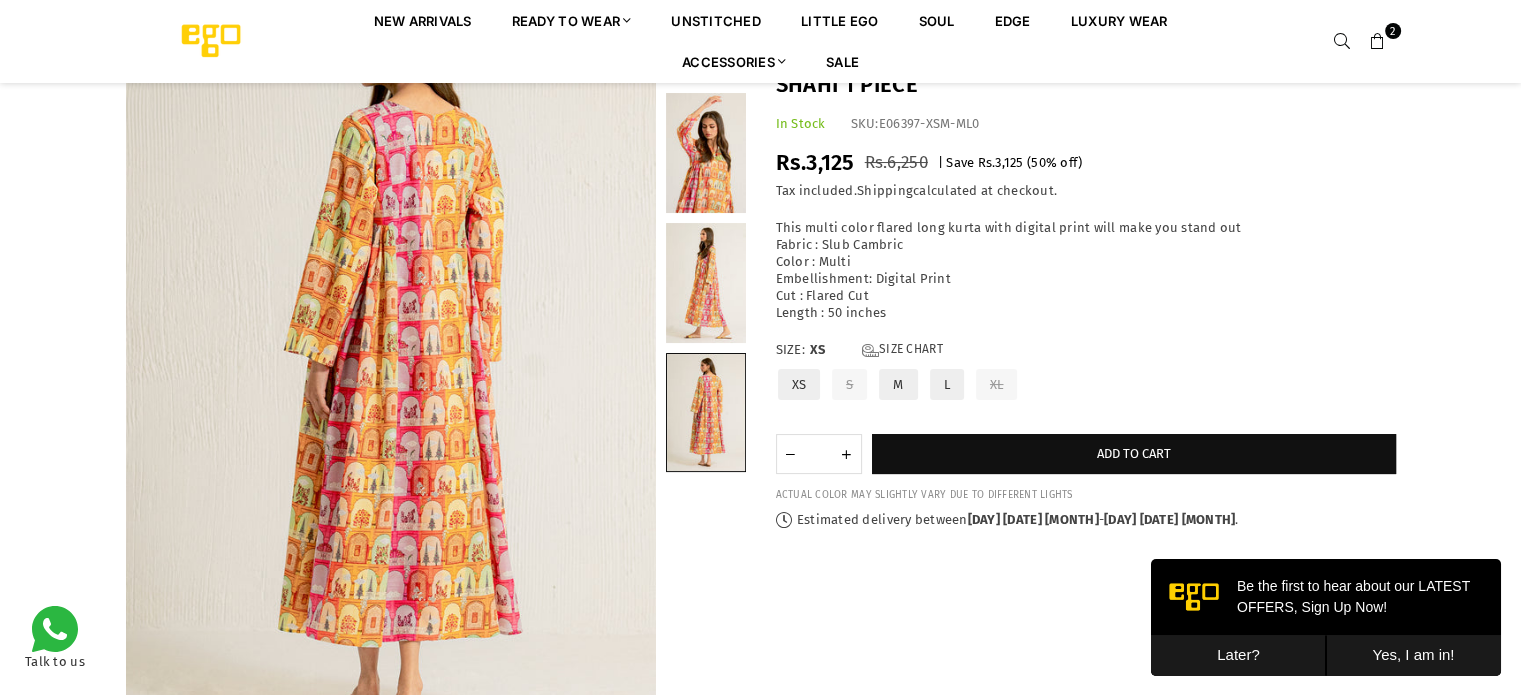 click at bounding box center (706, 283) 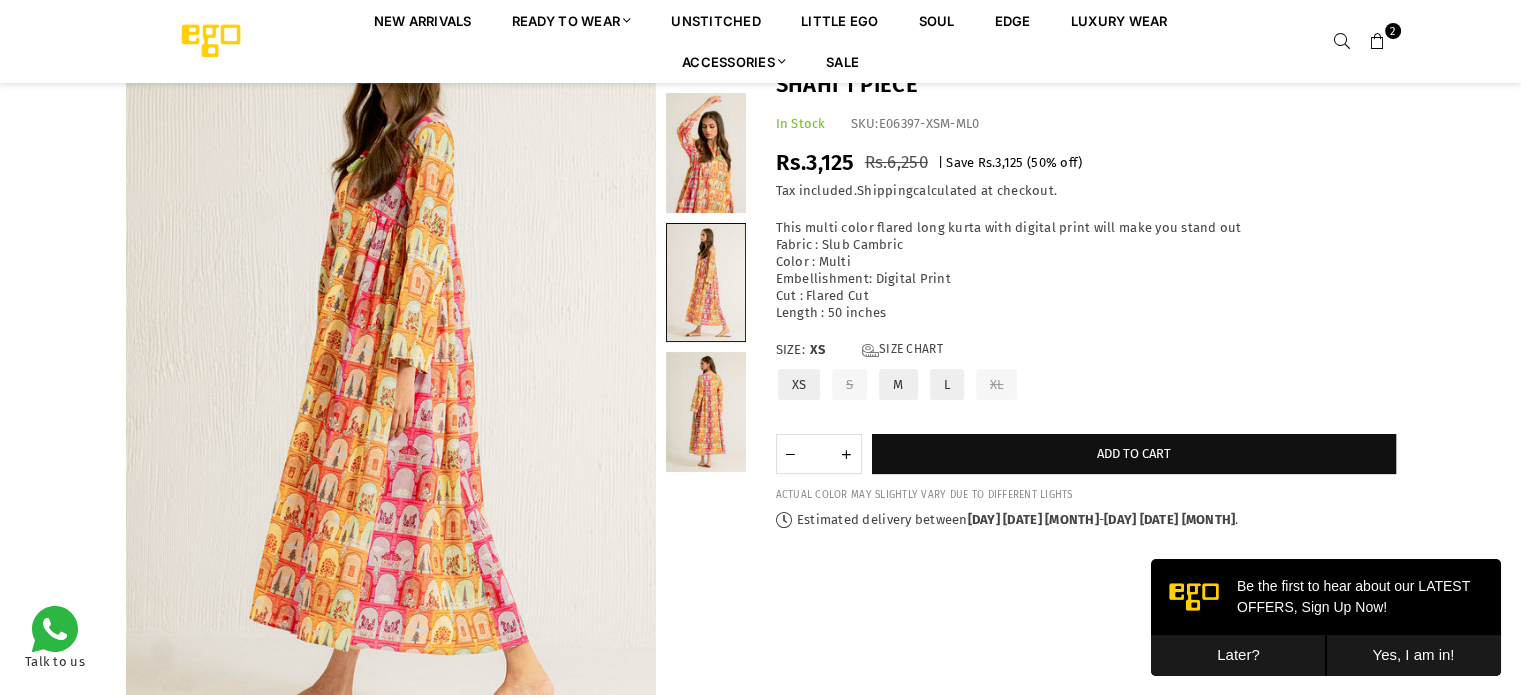 click on "M" at bounding box center [898, 384] 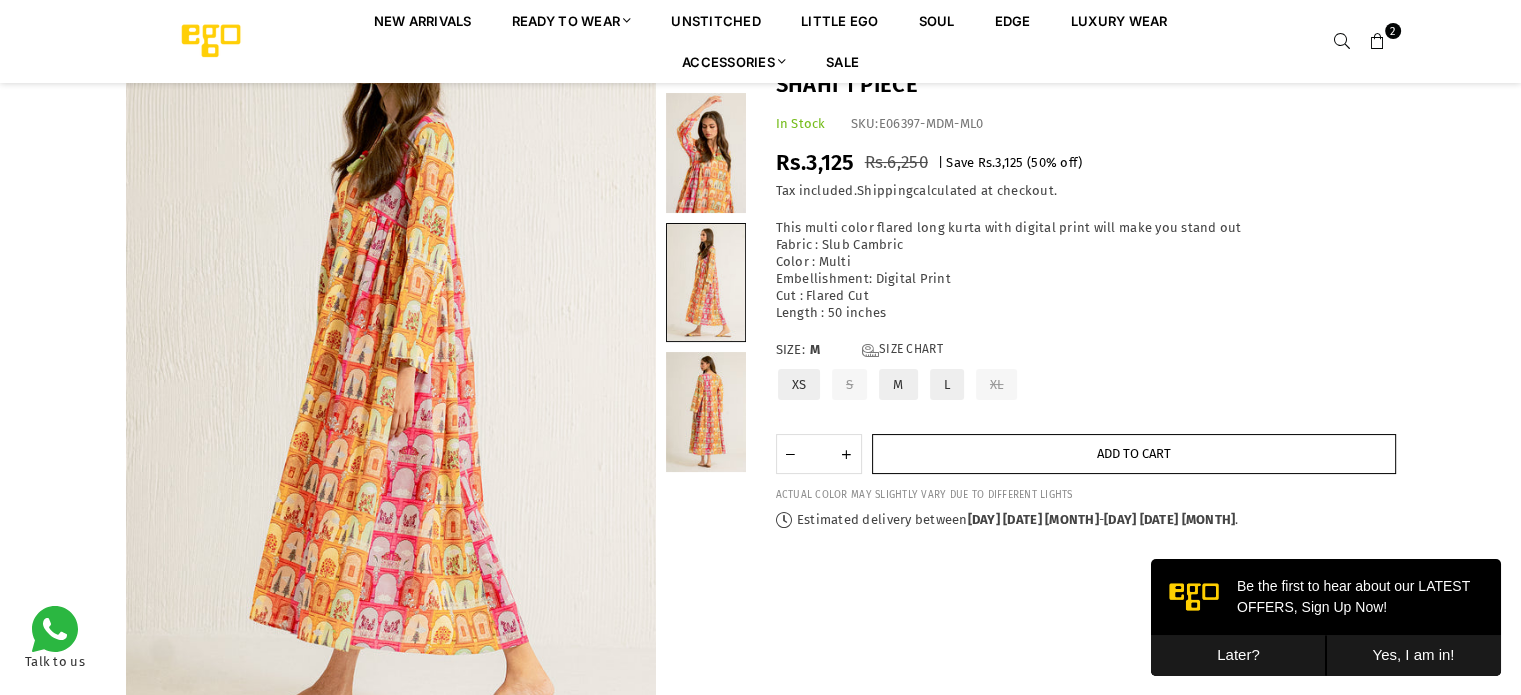 click on "Add to cart" at bounding box center [1134, 454] 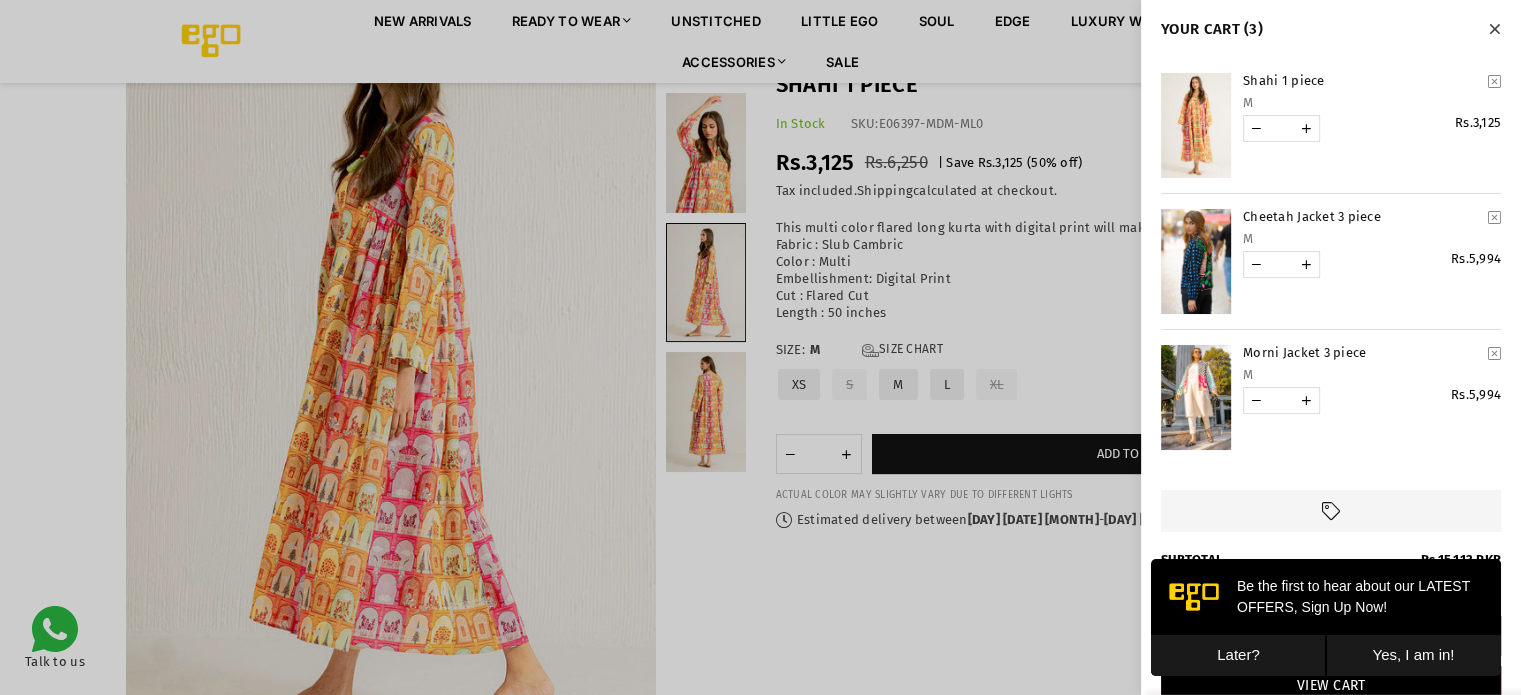 click at bounding box center [1494, 217] 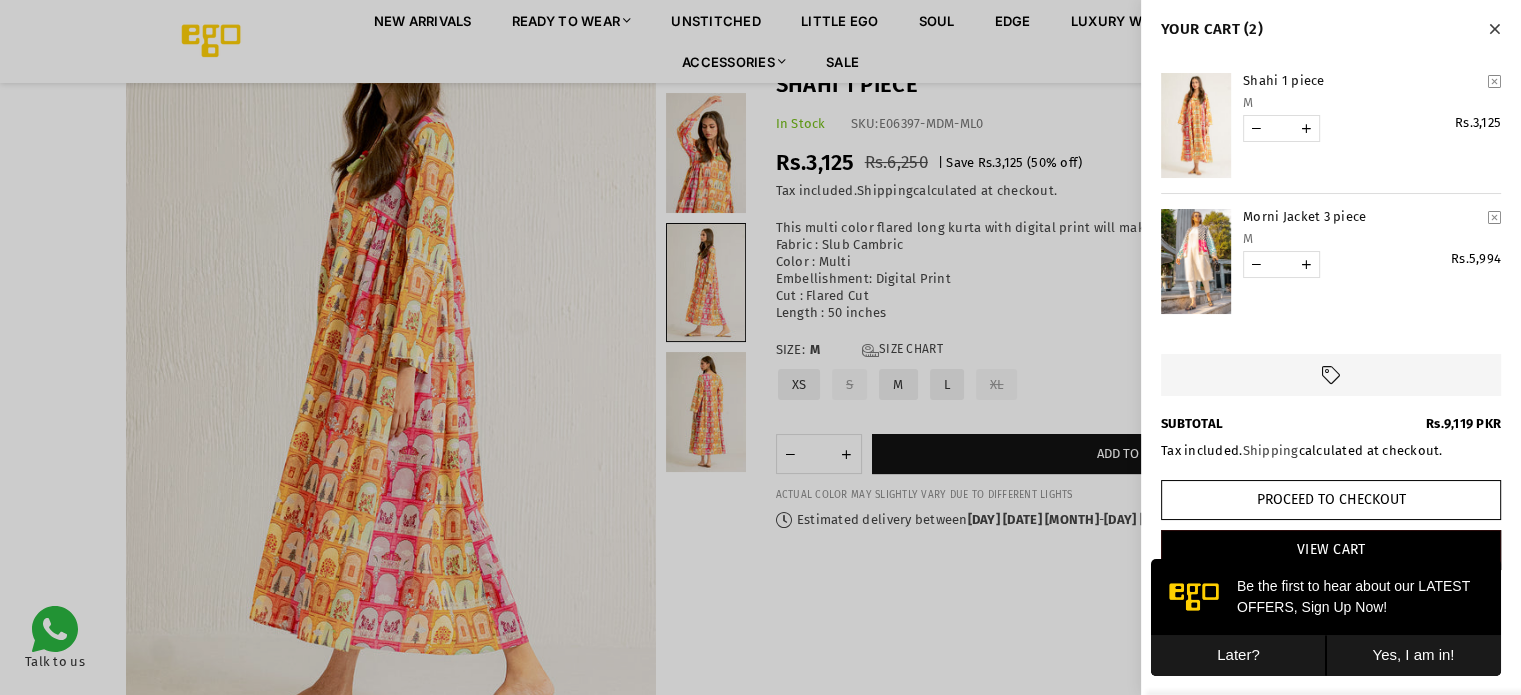 click at bounding box center (1494, 217) 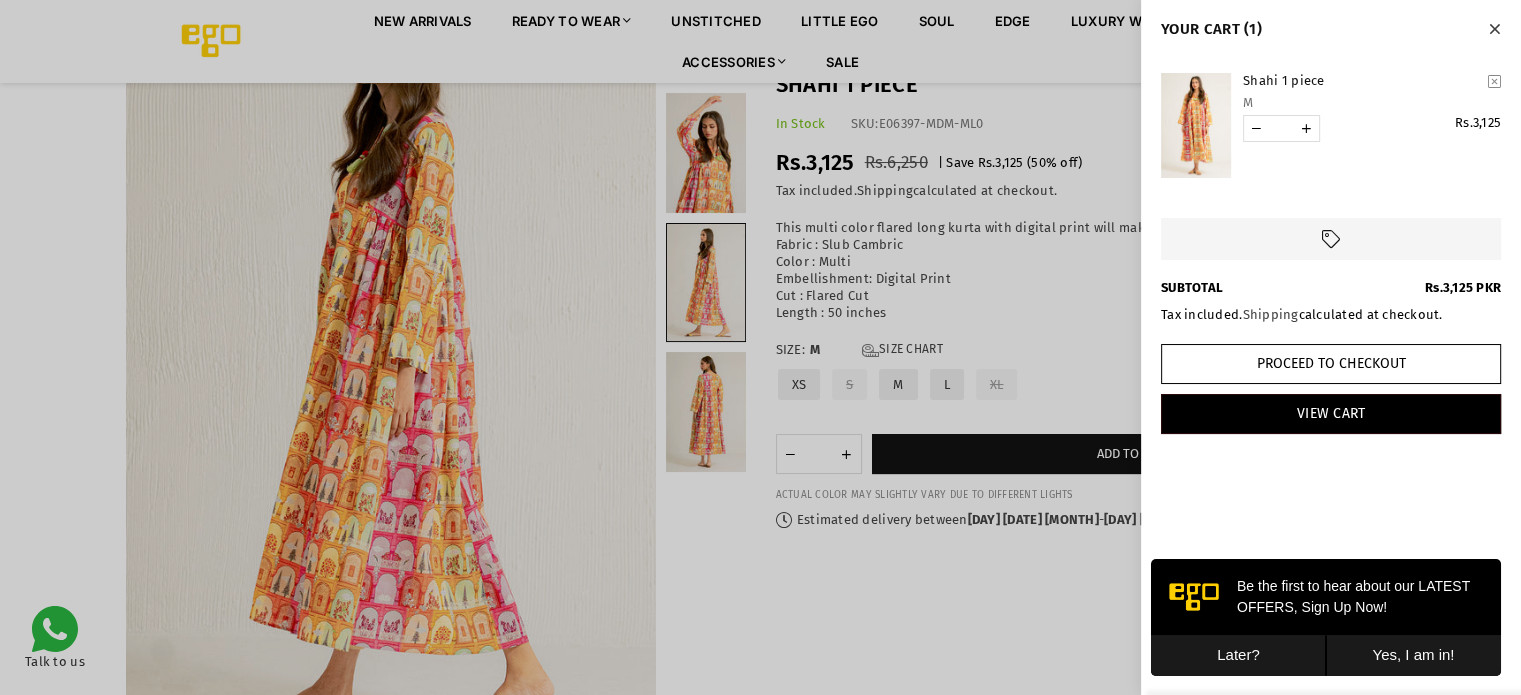 click at bounding box center [760, 347] 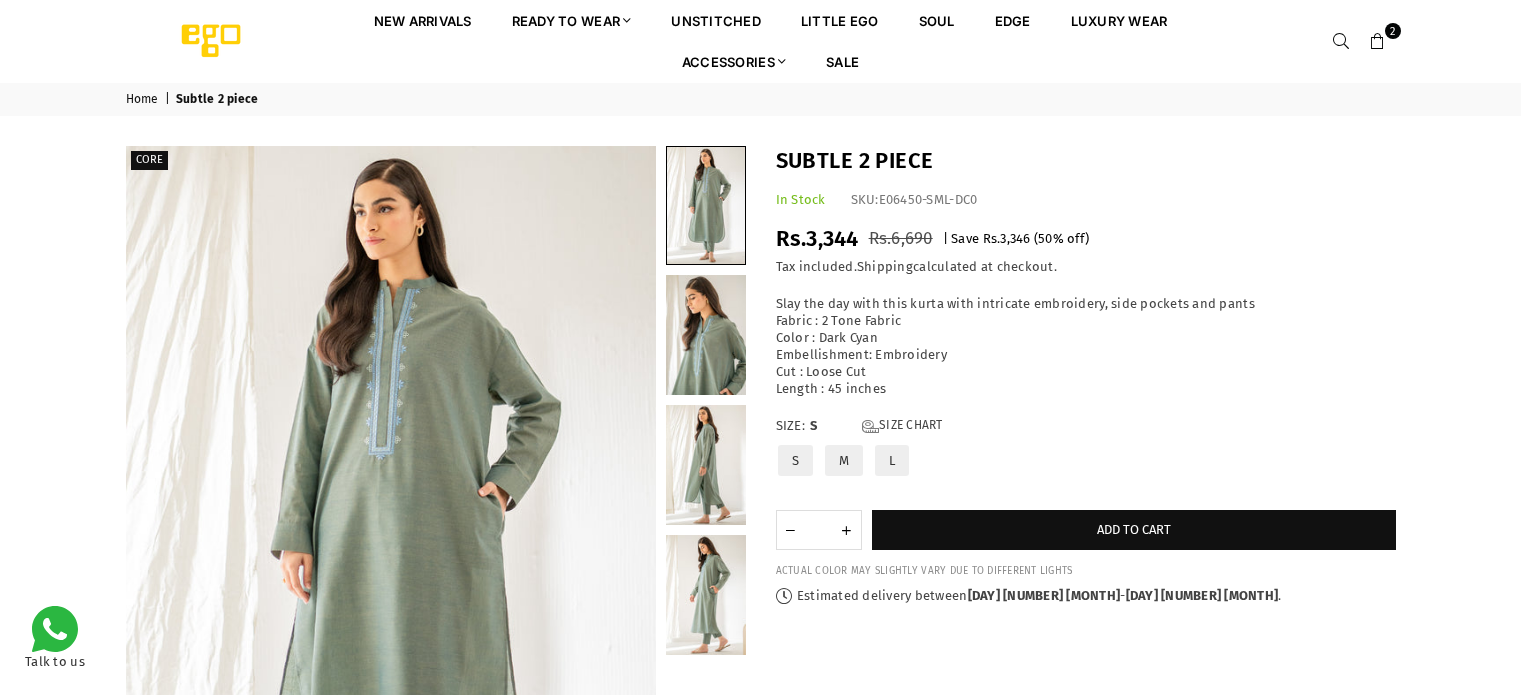 scroll, scrollTop: 0, scrollLeft: 0, axis: both 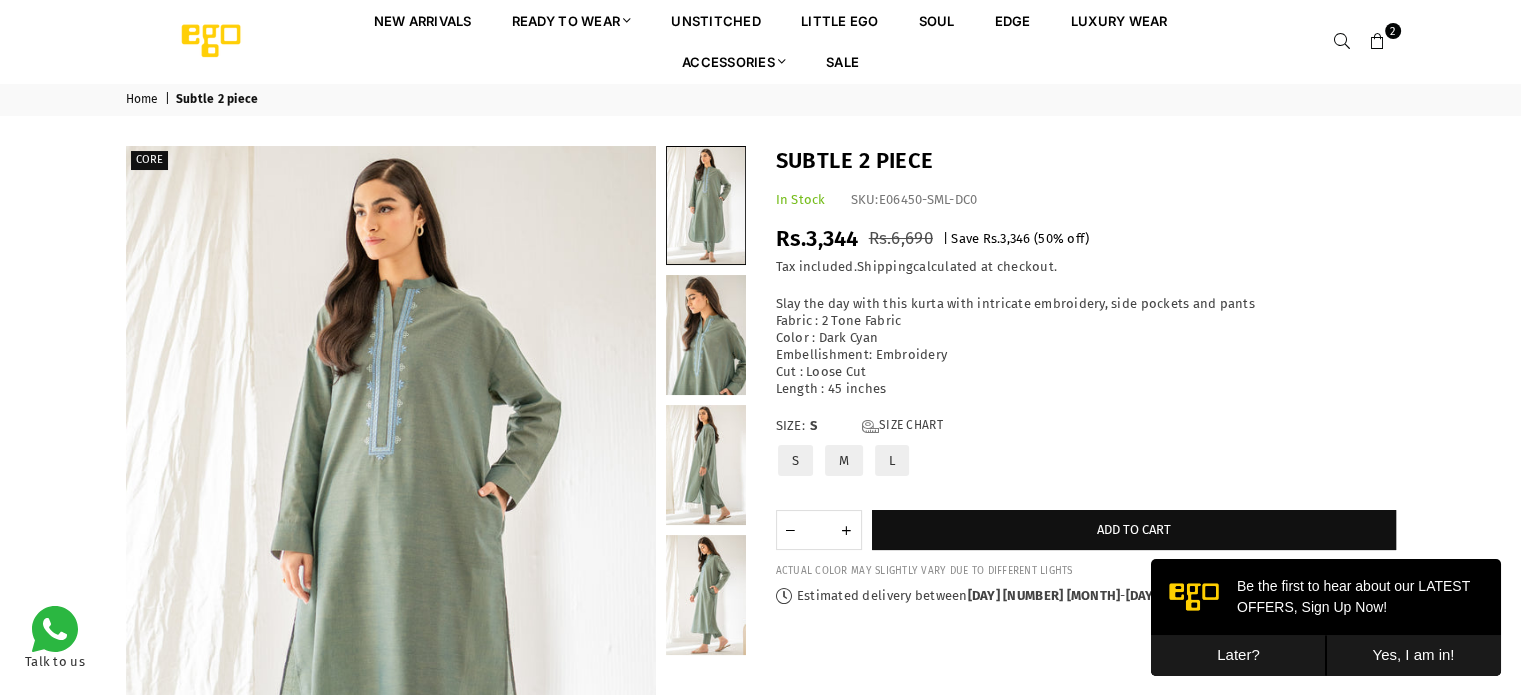click on "M" at bounding box center (844, 460) 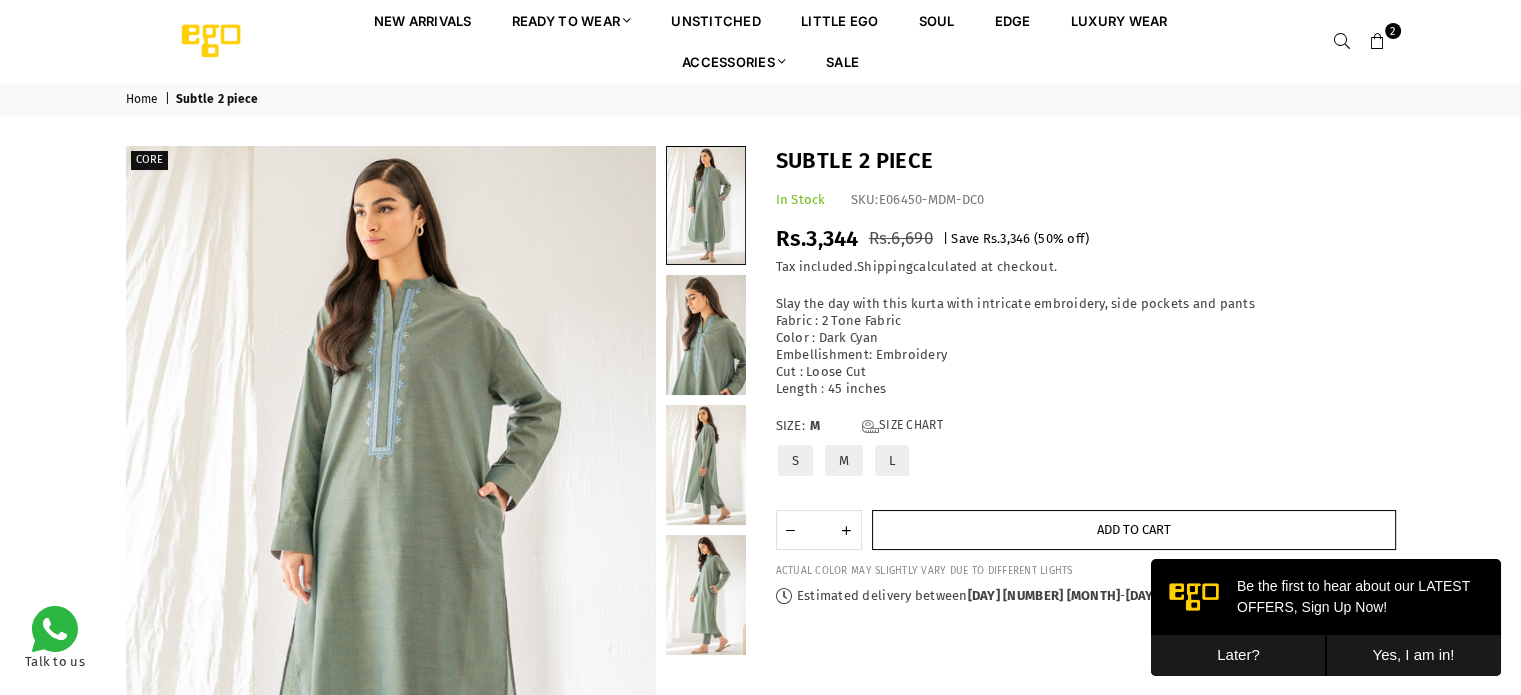 click on "Add to cart" at bounding box center (1134, 530) 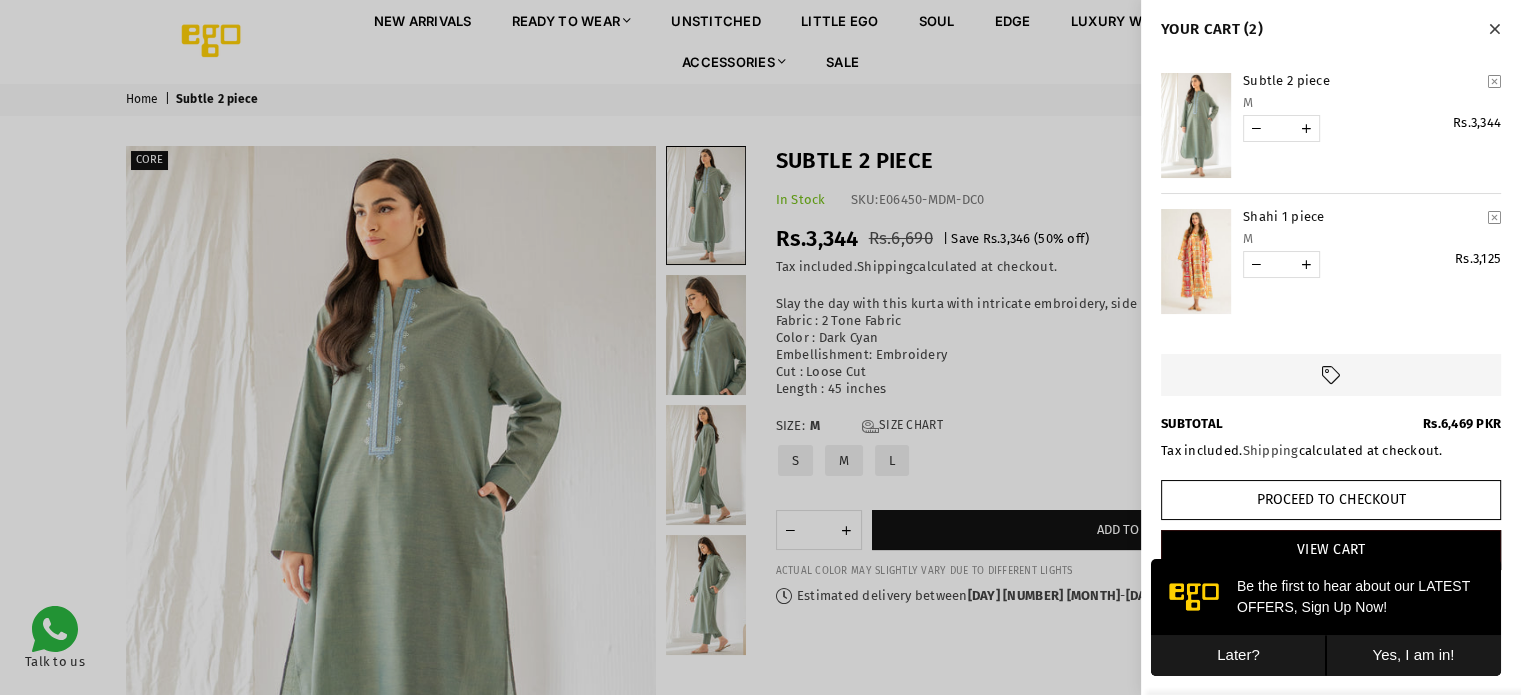 click at bounding box center [760, 347] 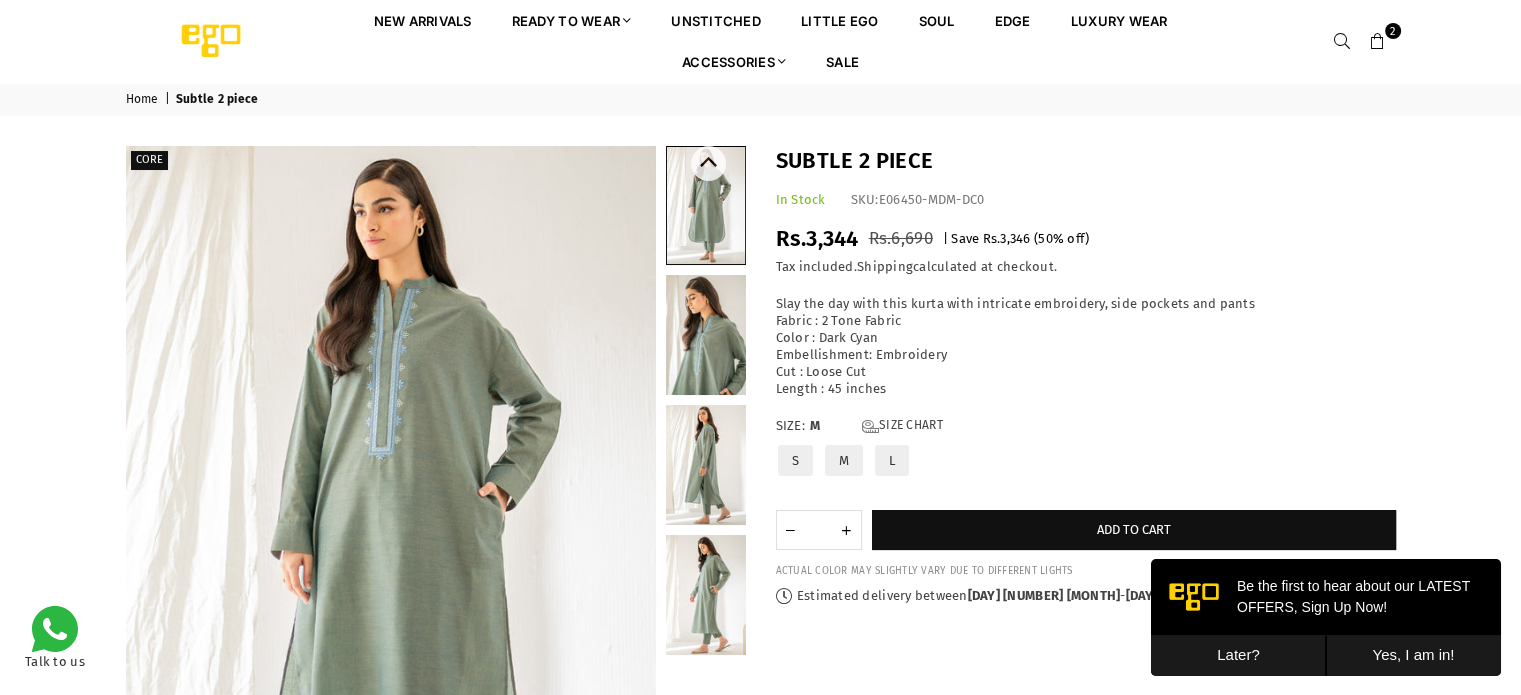 click at bounding box center (706, 335) 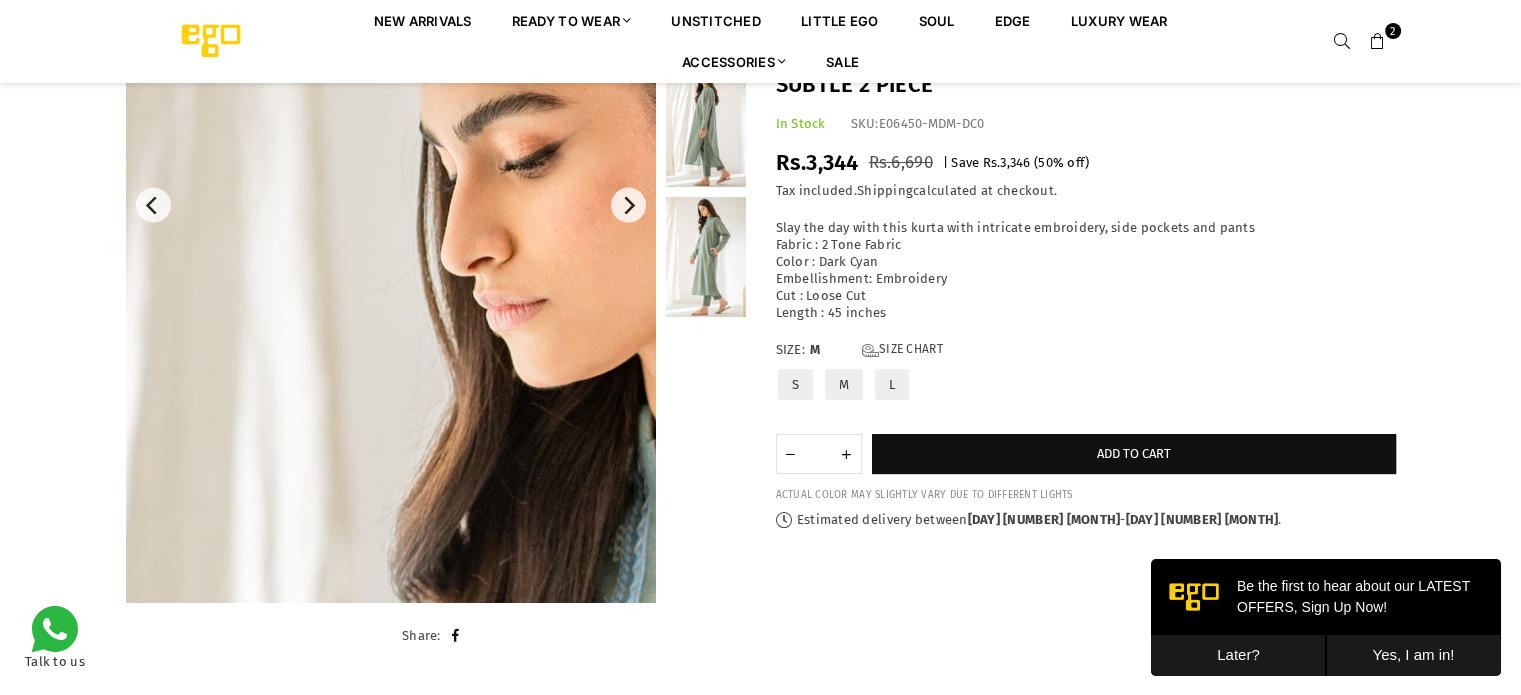 scroll, scrollTop: 382, scrollLeft: 0, axis: vertical 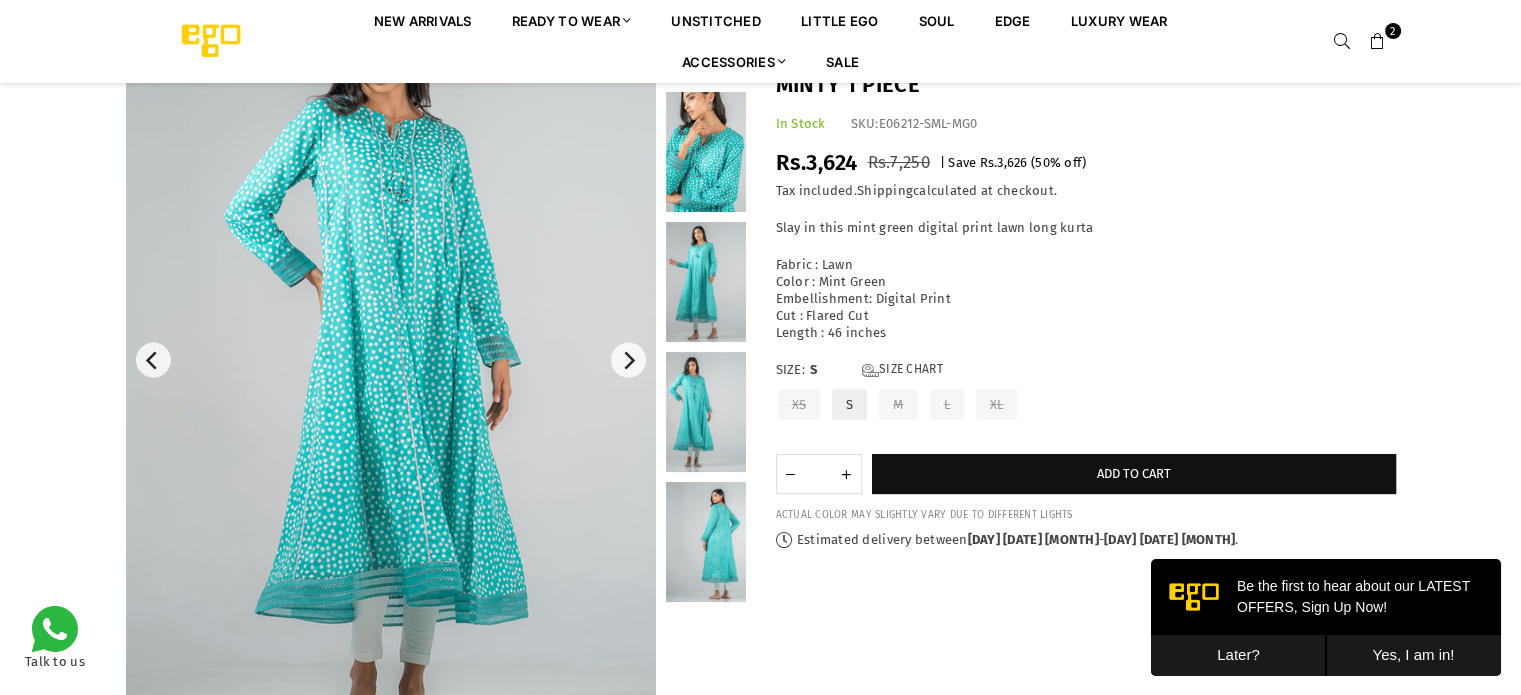 click at bounding box center [706, 282] 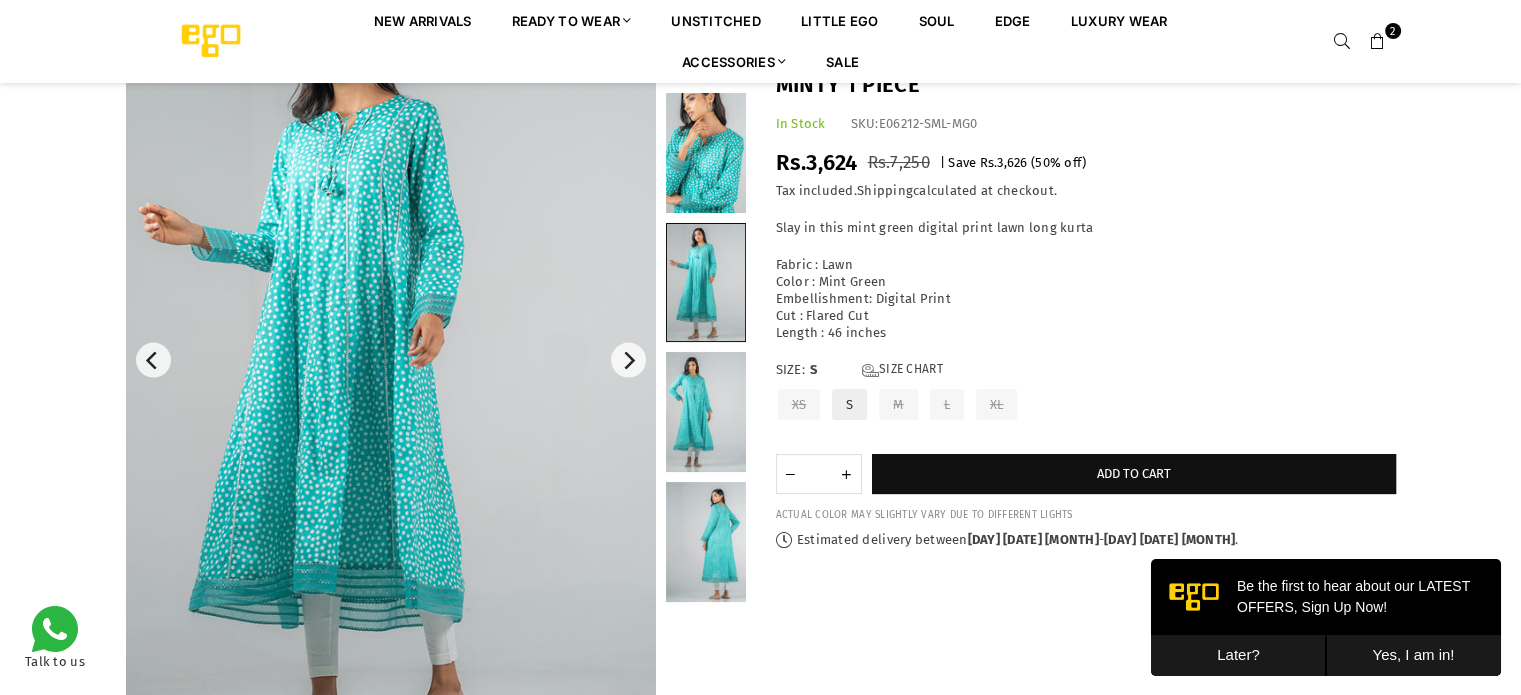 click at bounding box center (706, 153) 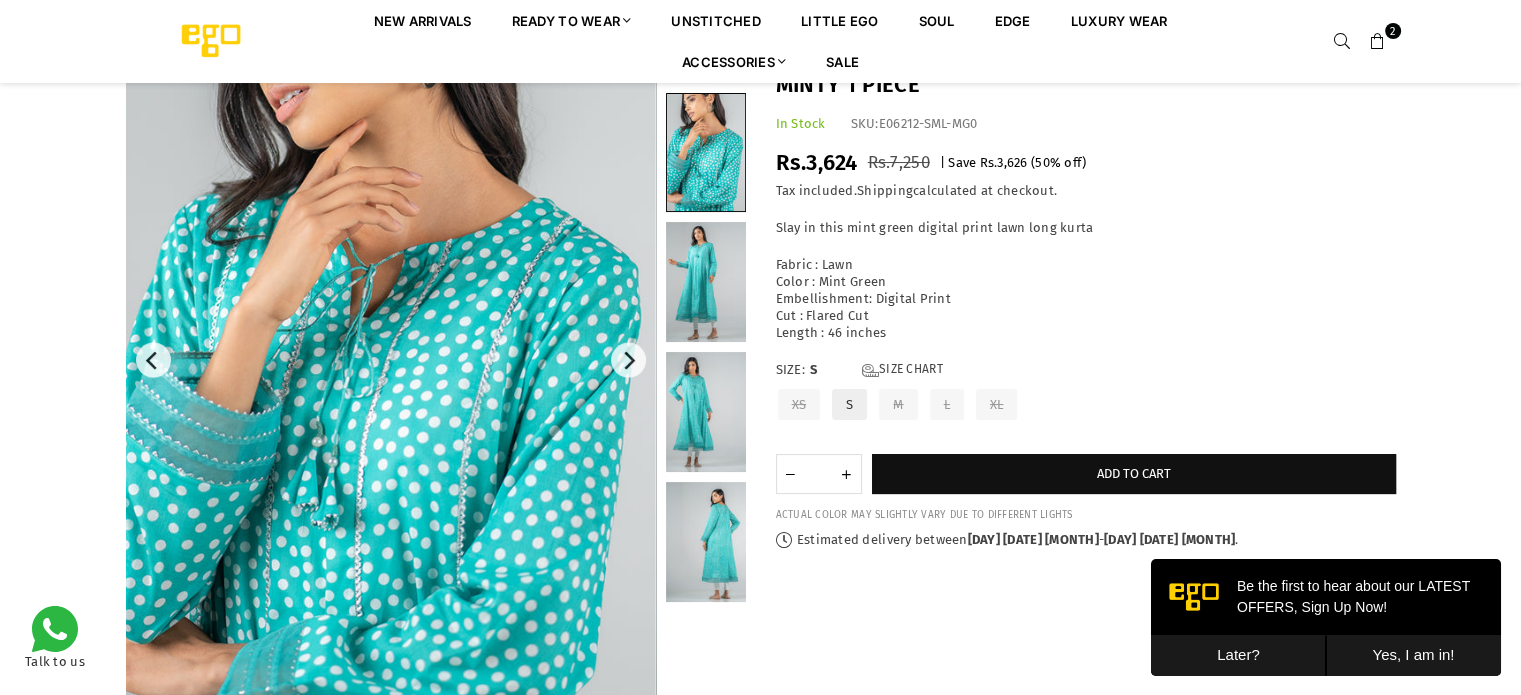 click at bounding box center (706, 412) 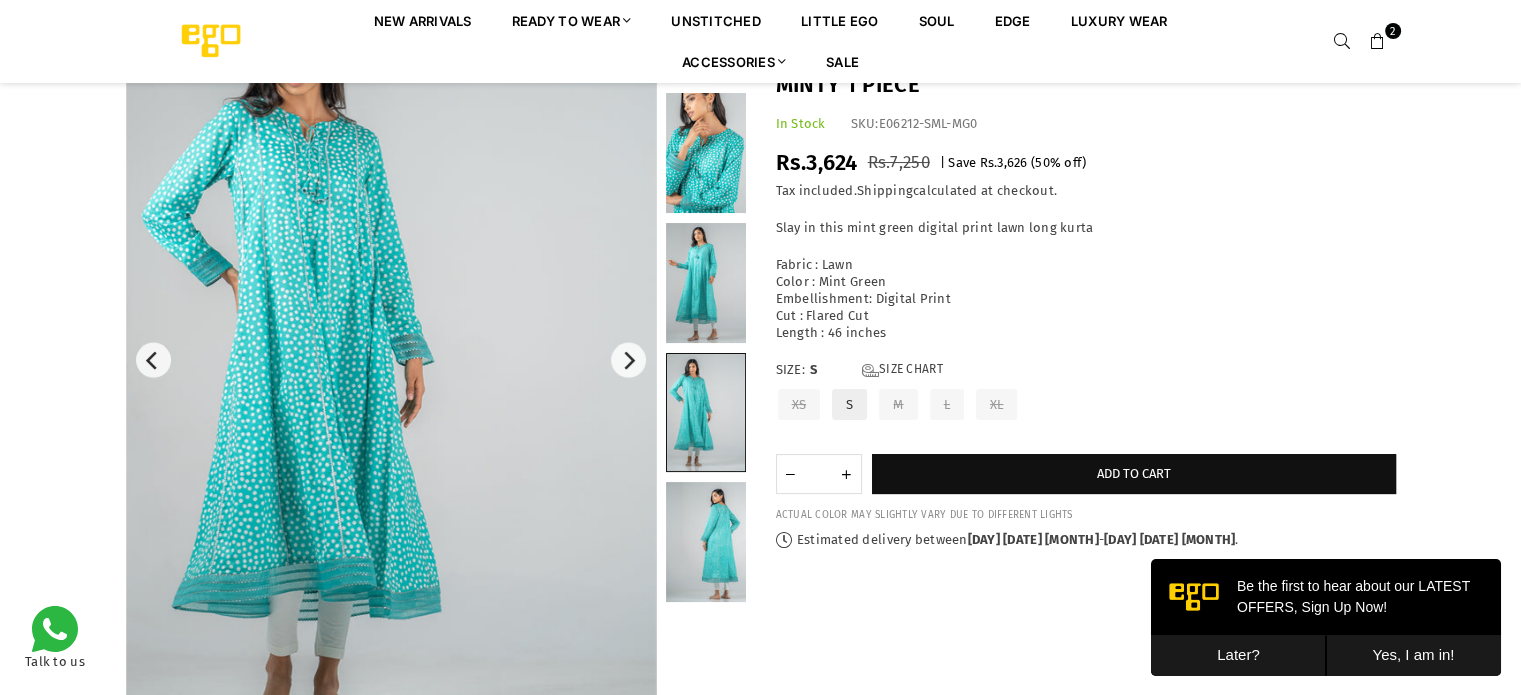 click at bounding box center (706, 153) 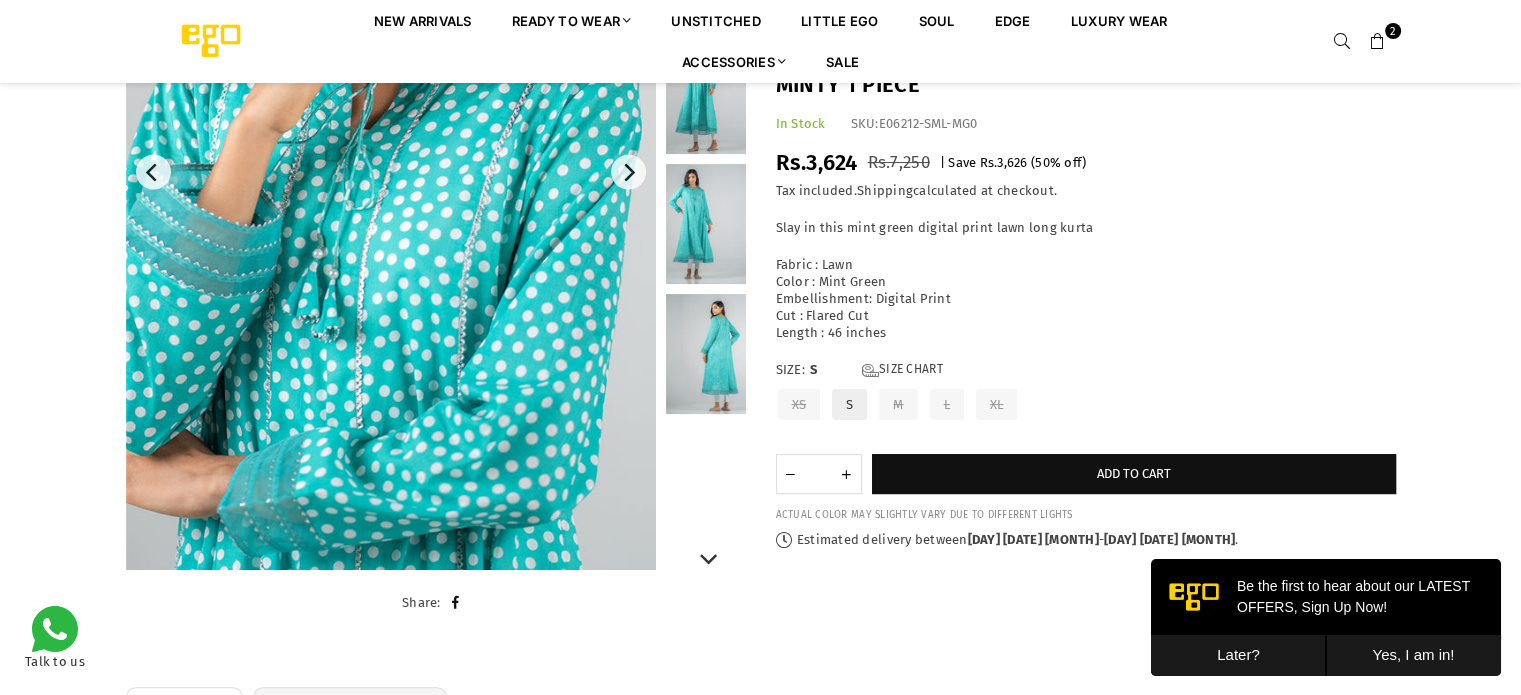 scroll, scrollTop: 382, scrollLeft: 0, axis: vertical 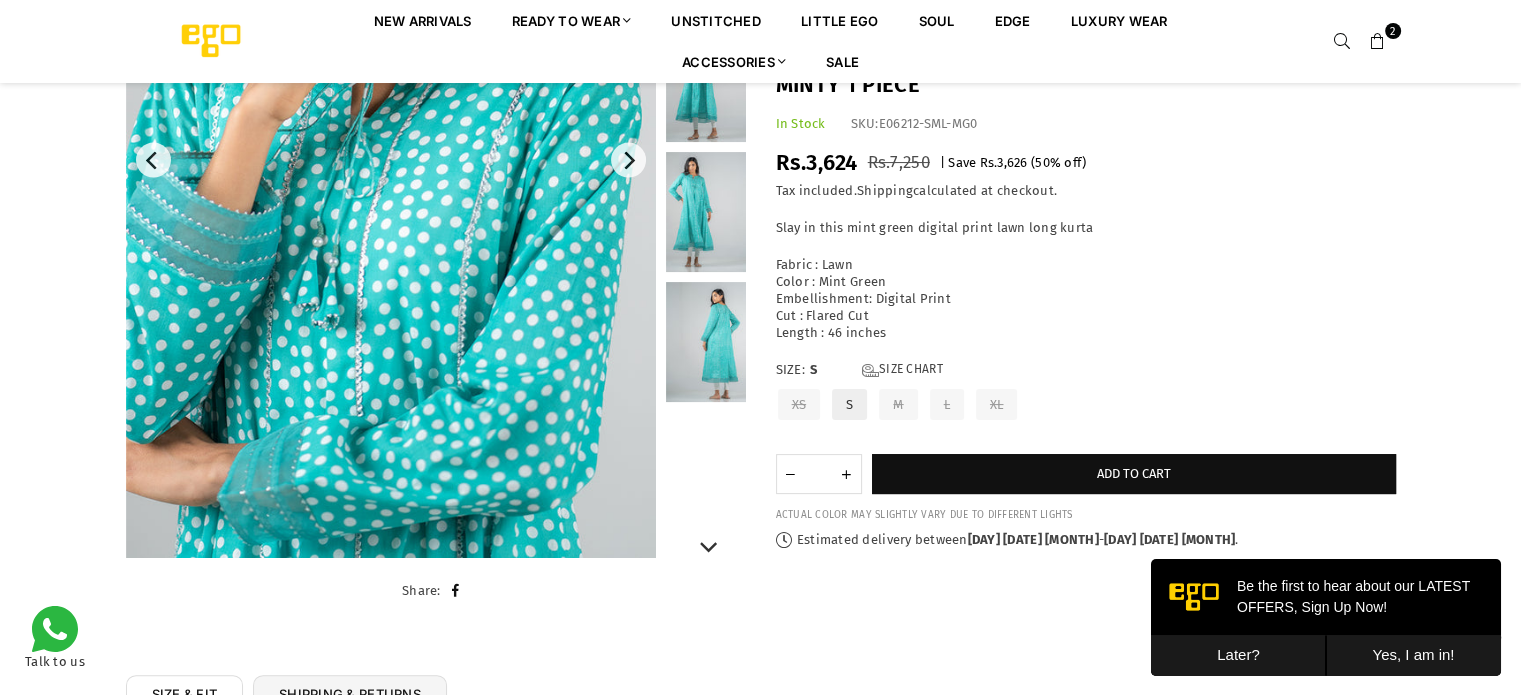 click at bounding box center [706, 342] 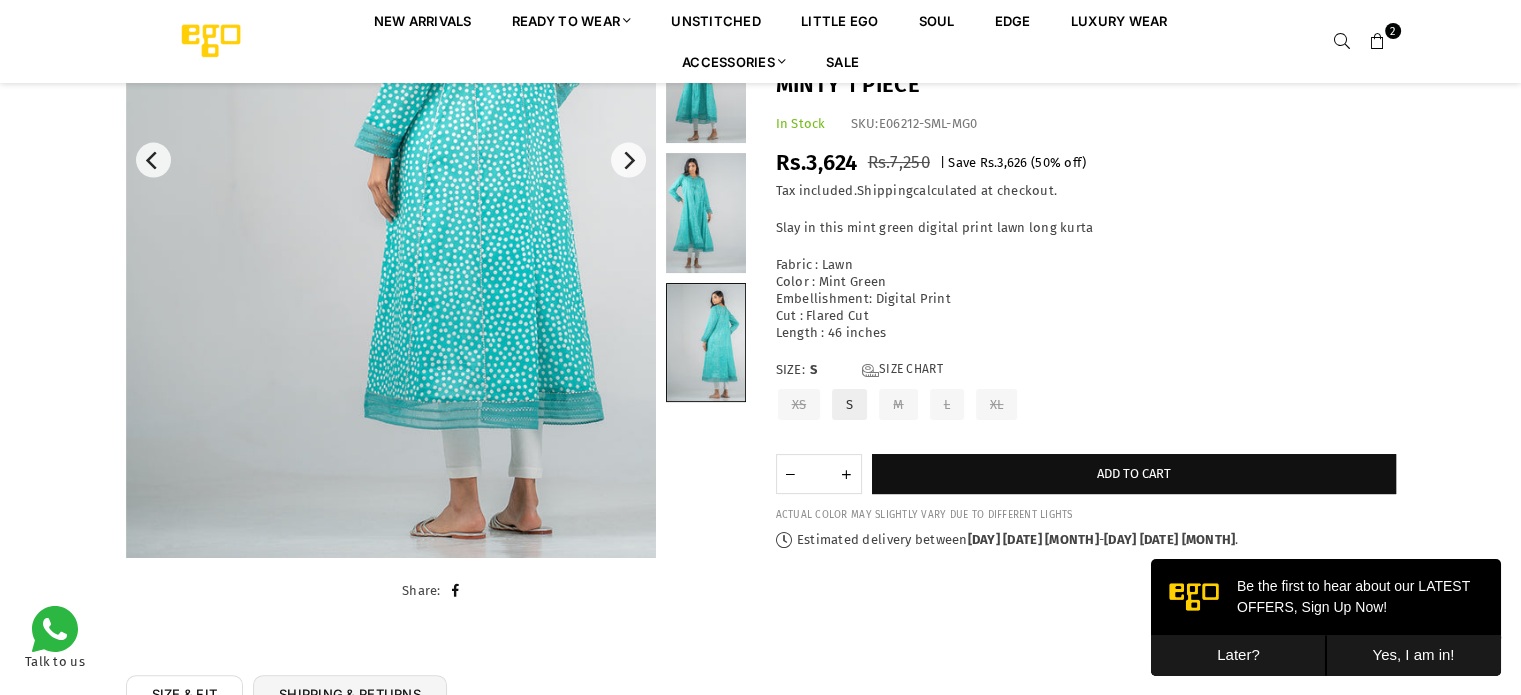 click on "2" at bounding box center [1378, 41] 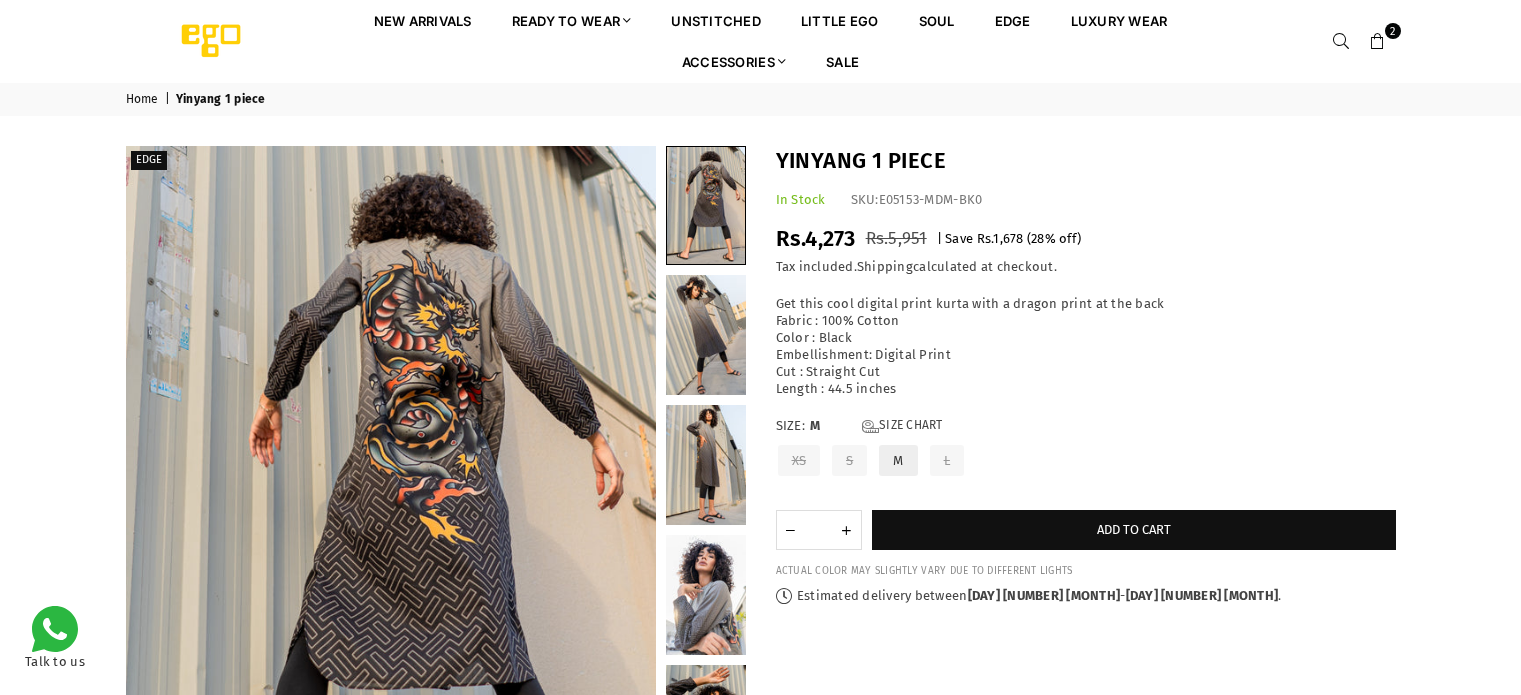 scroll, scrollTop: 0, scrollLeft: 0, axis: both 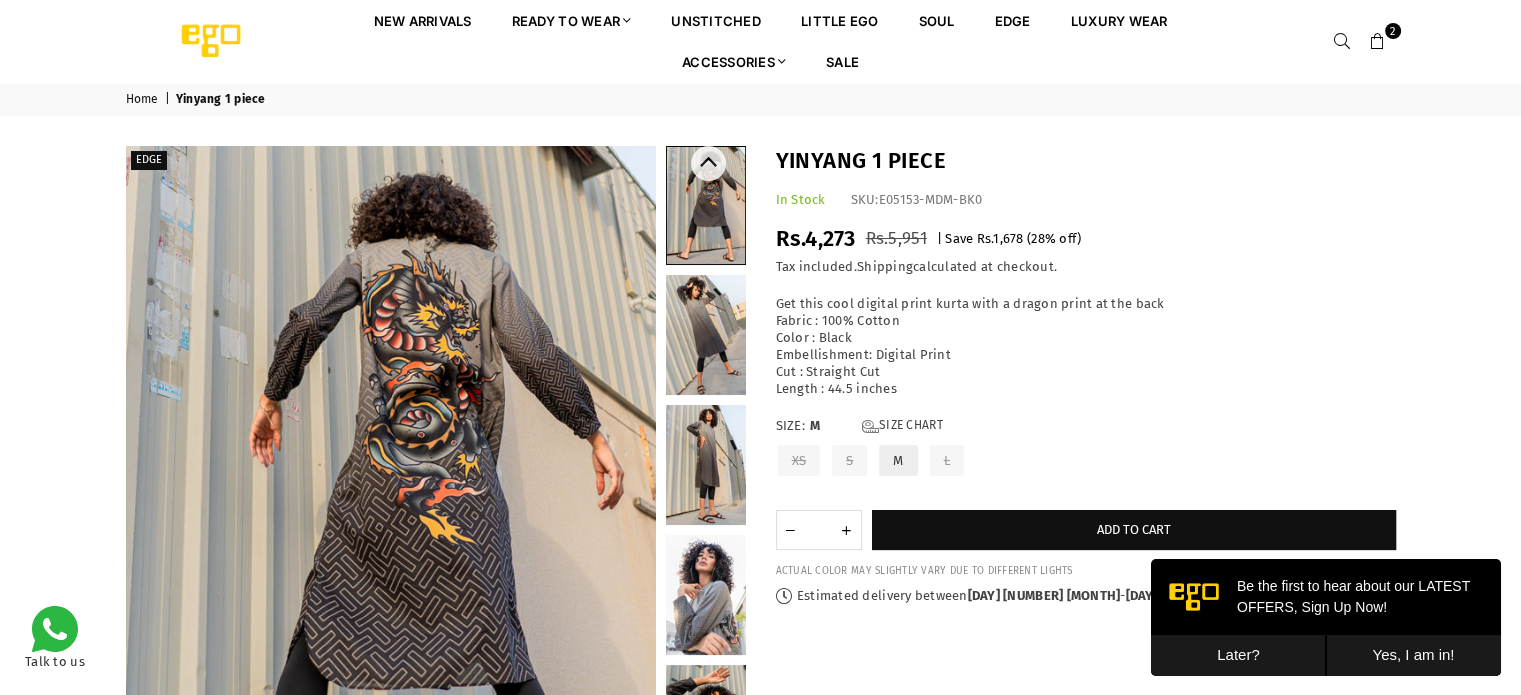 click at bounding box center (706, 465) 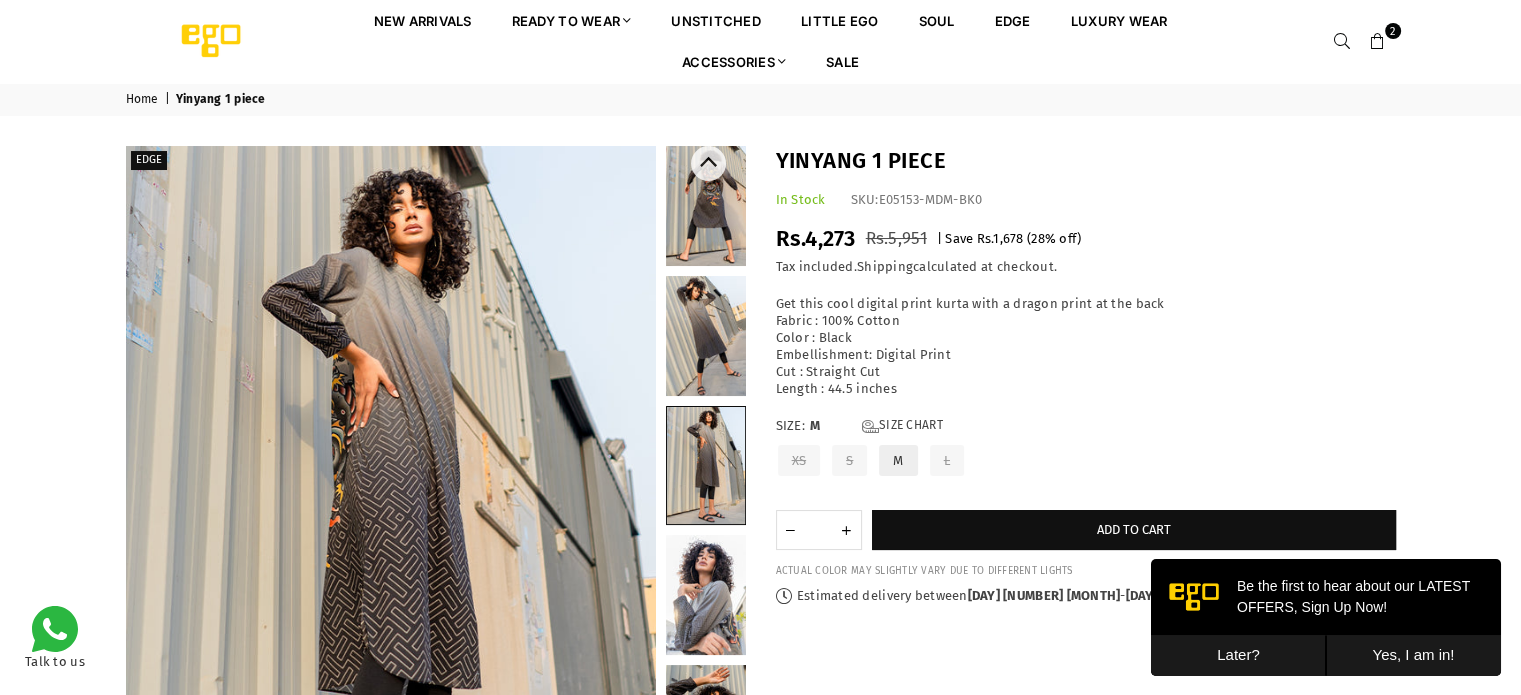 click at bounding box center [706, 336] 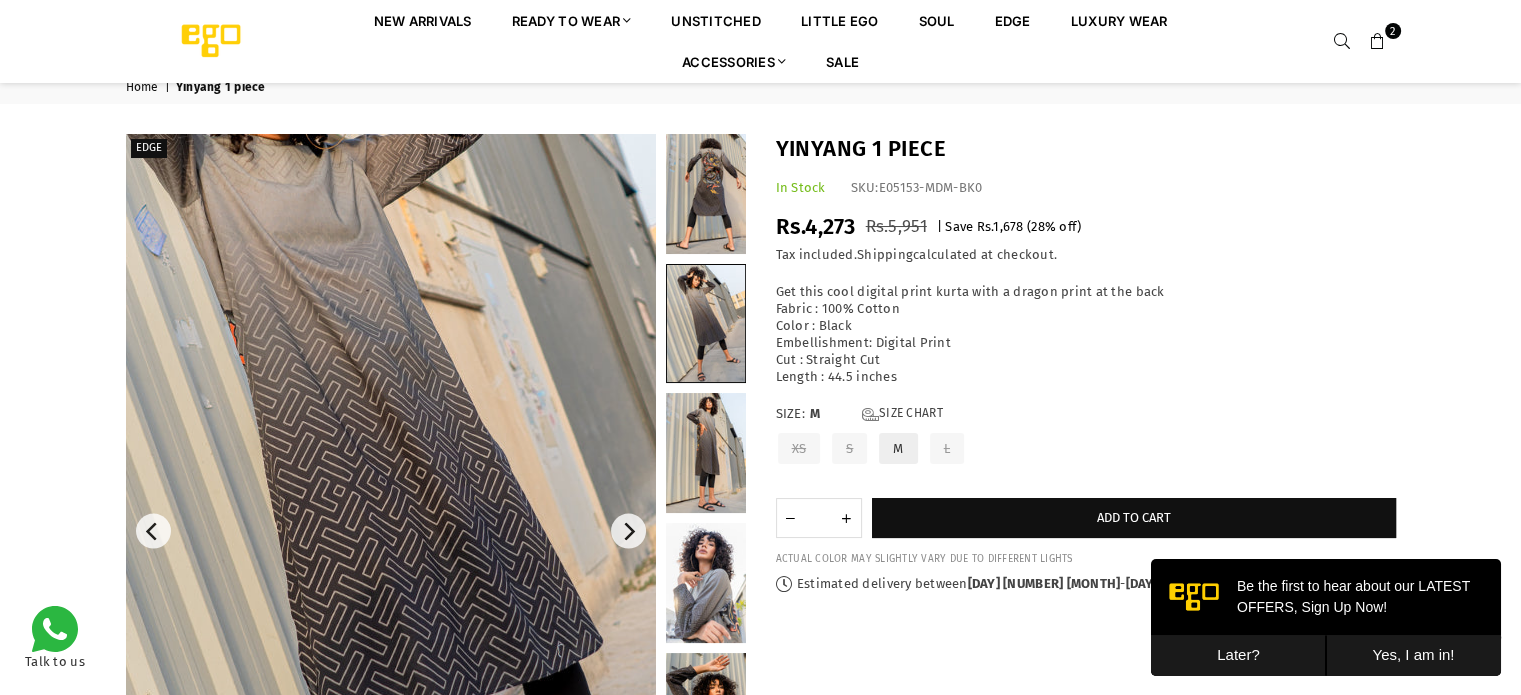 scroll, scrollTop: 0, scrollLeft: 0, axis: both 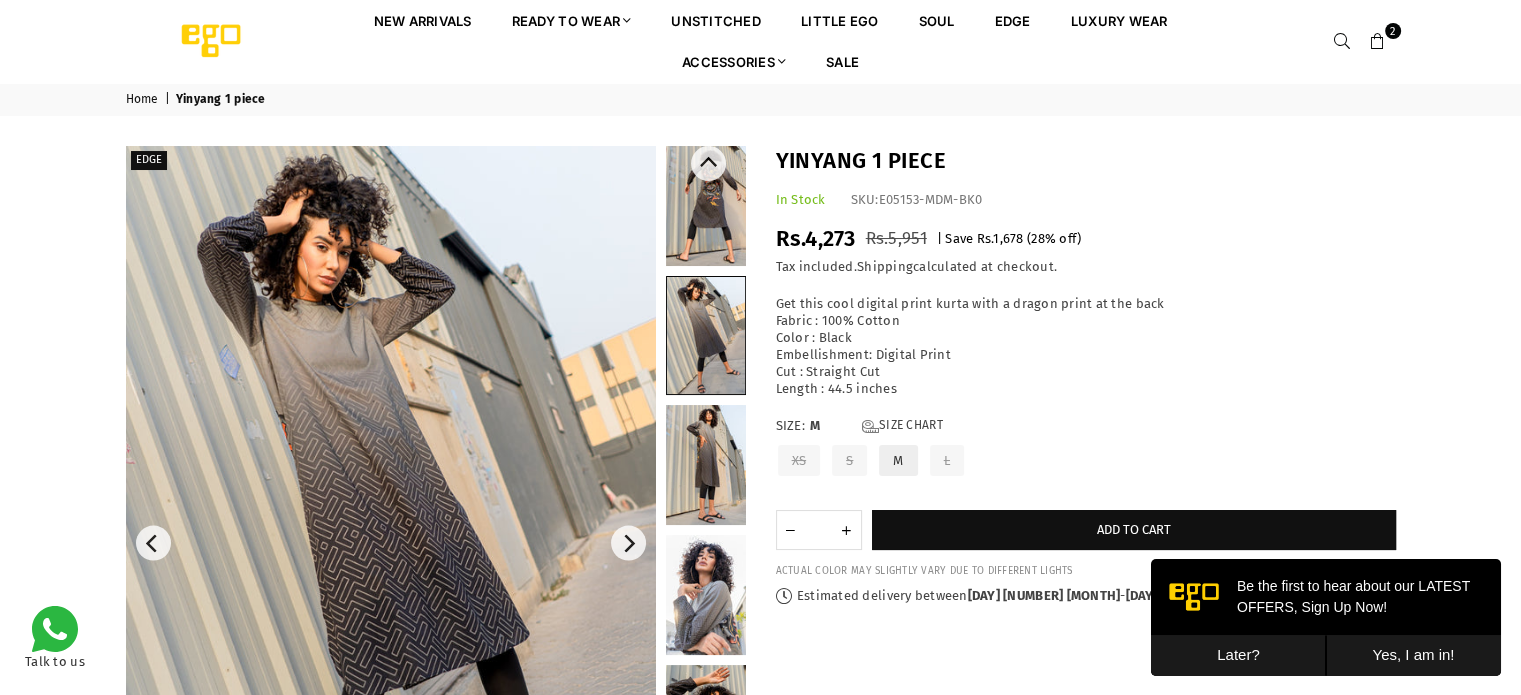 click at bounding box center [706, 595] 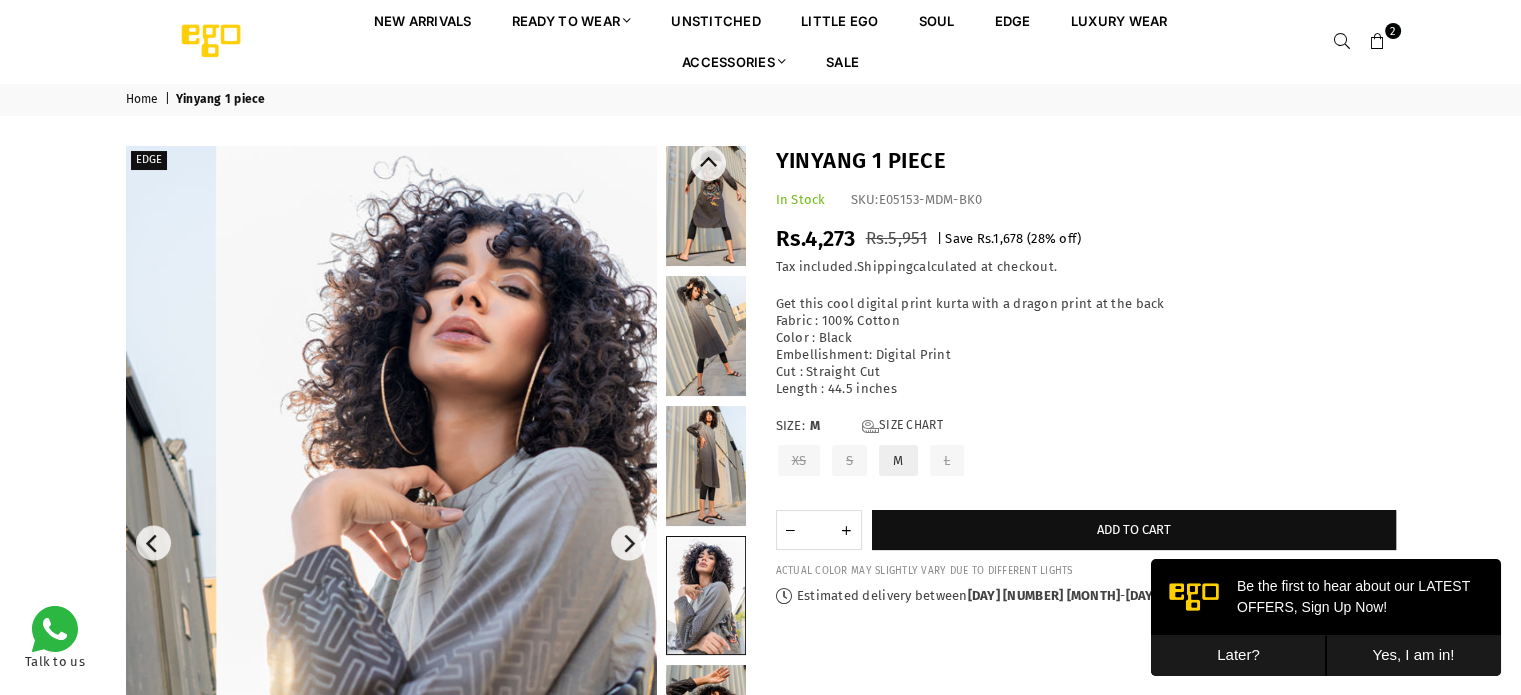 scroll, scrollTop: 24, scrollLeft: 0, axis: vertical 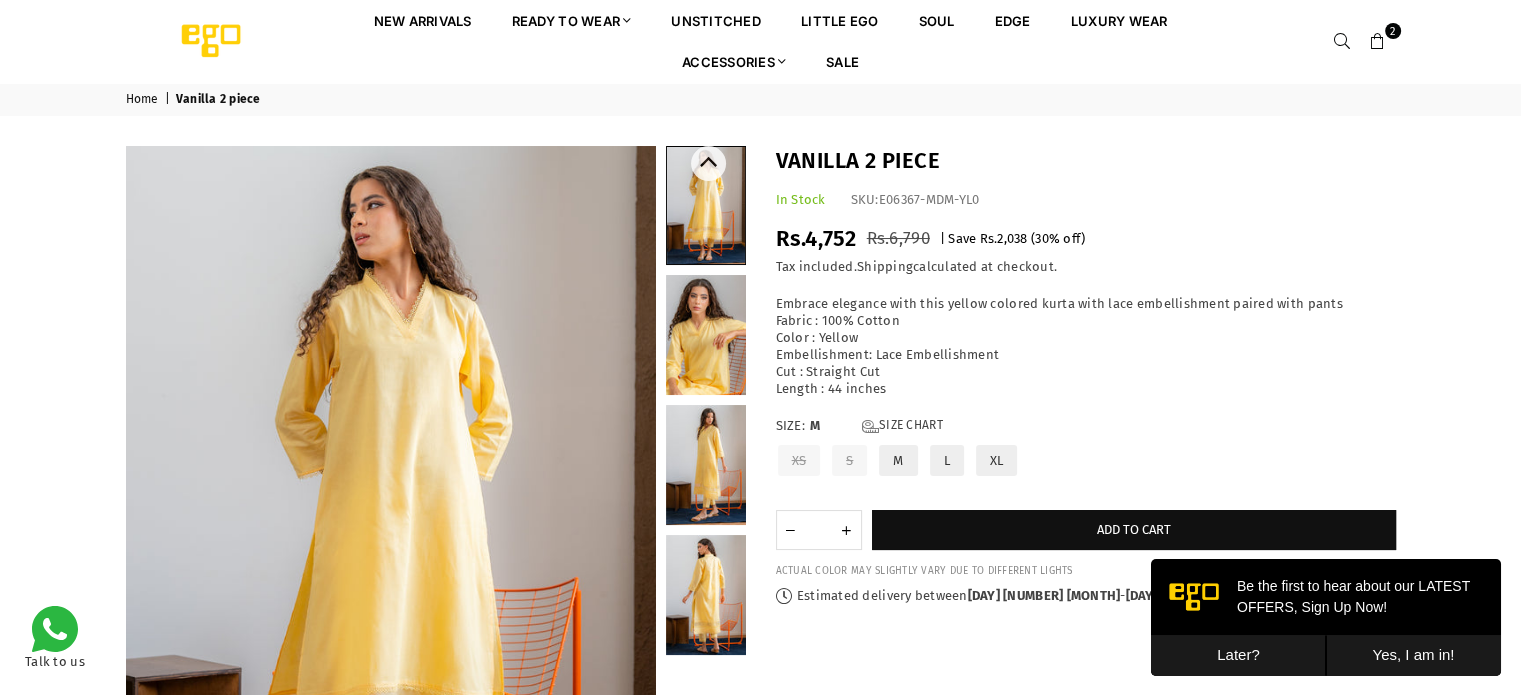 click at bounding box center (706, 335) 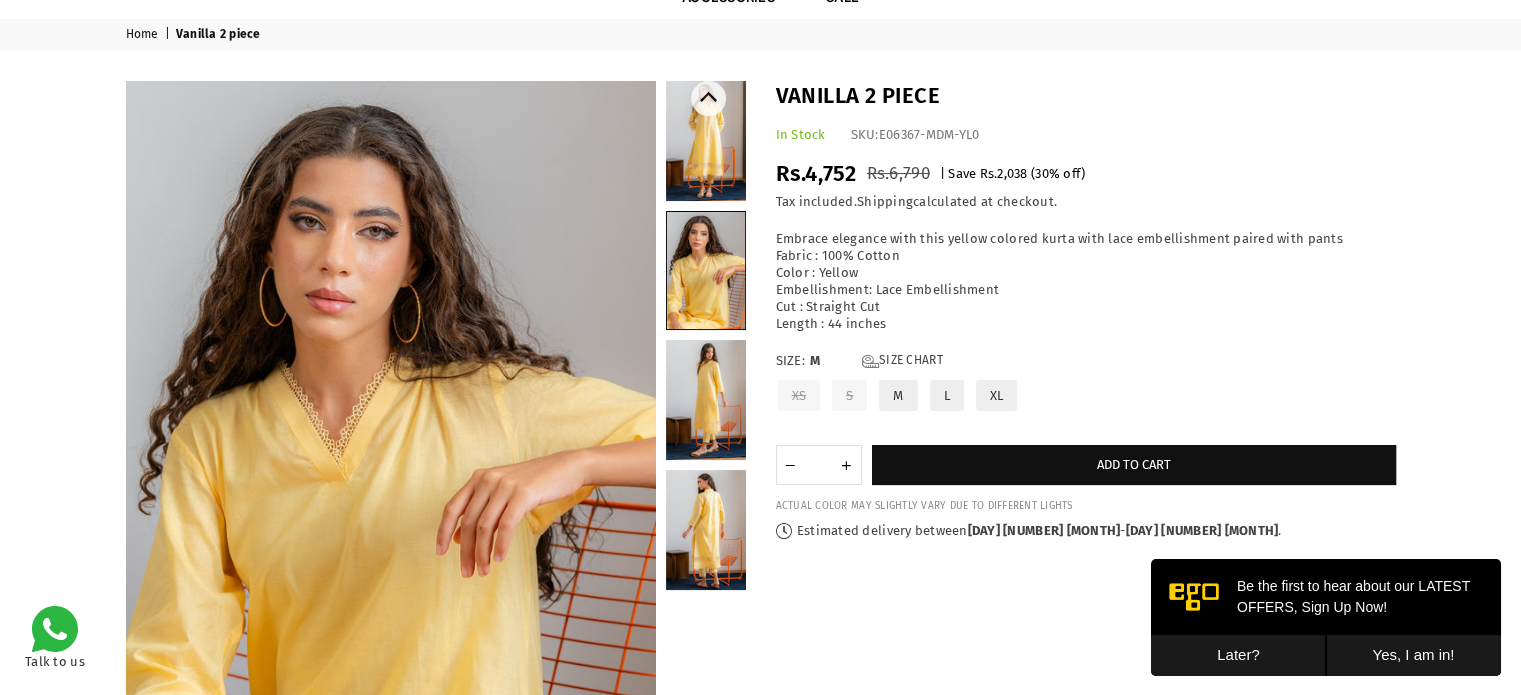 scroll, scrollTop: 100, scrollLeft: 0, axis: vertical 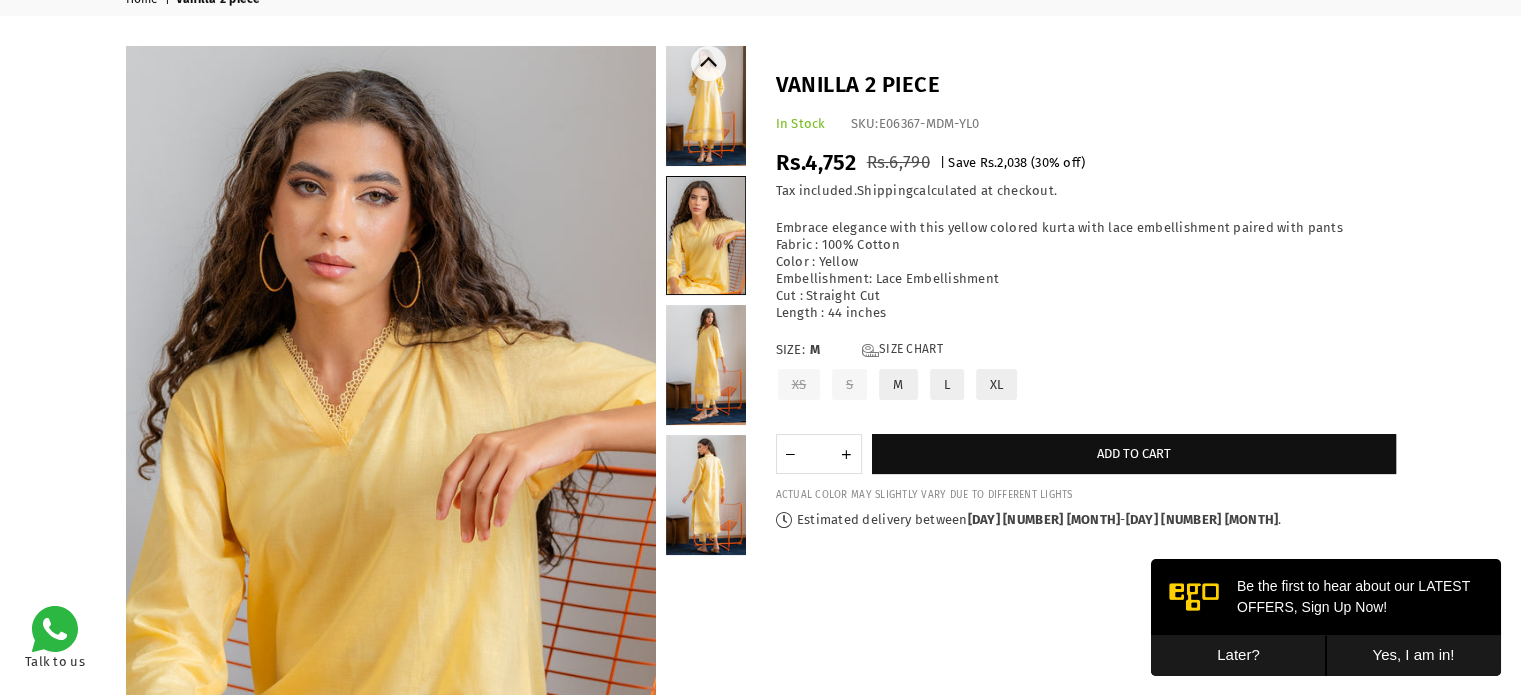 click at bounding box center (706, 365) 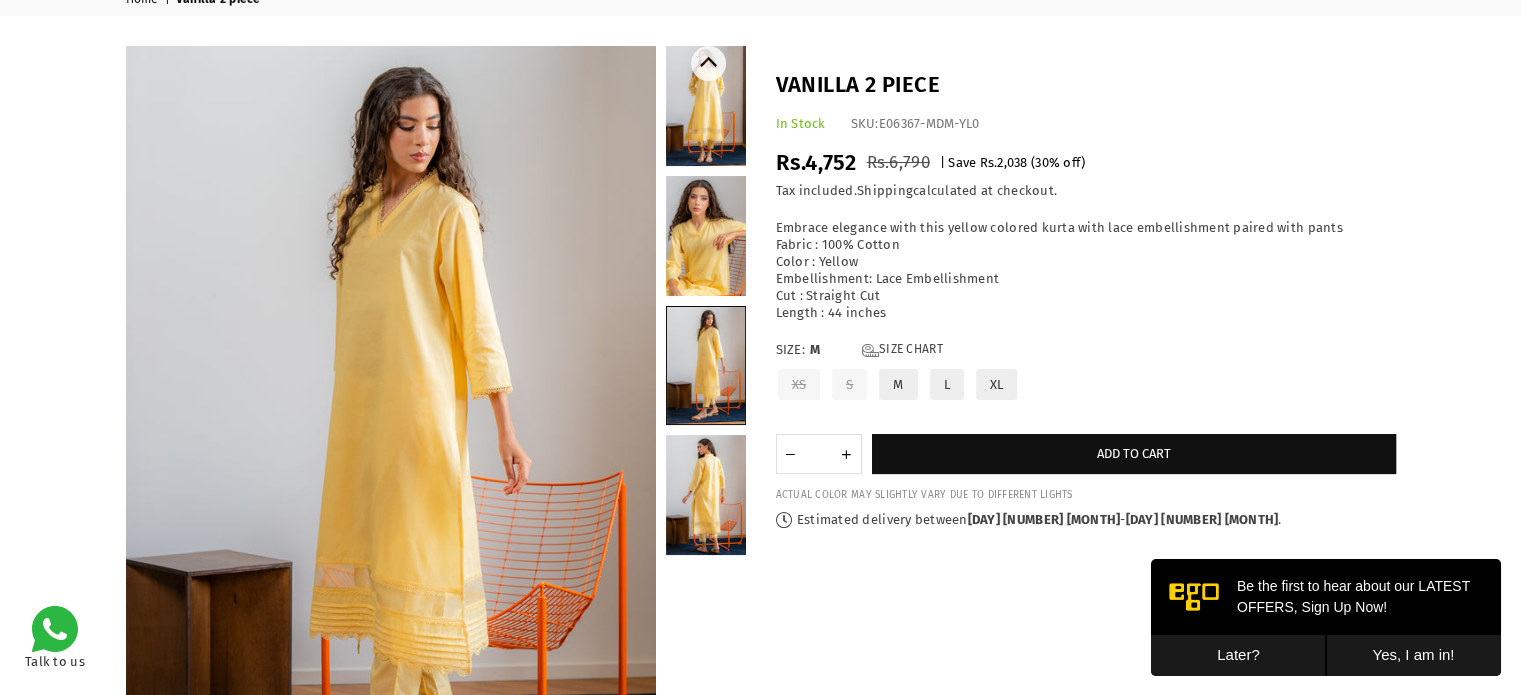 click at bounding box center (706, 495) 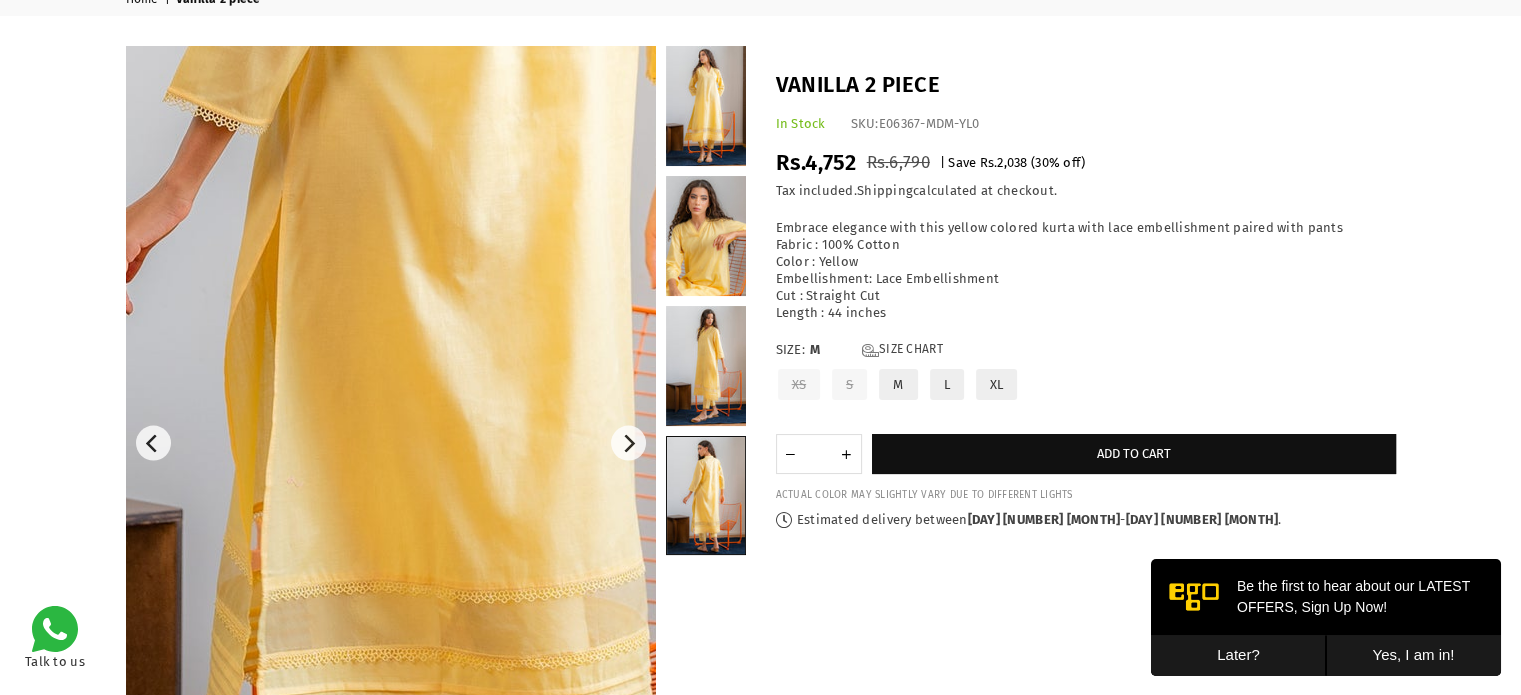 scroll, scrollTop: 282, scrollLeft: 0, axis: vertical 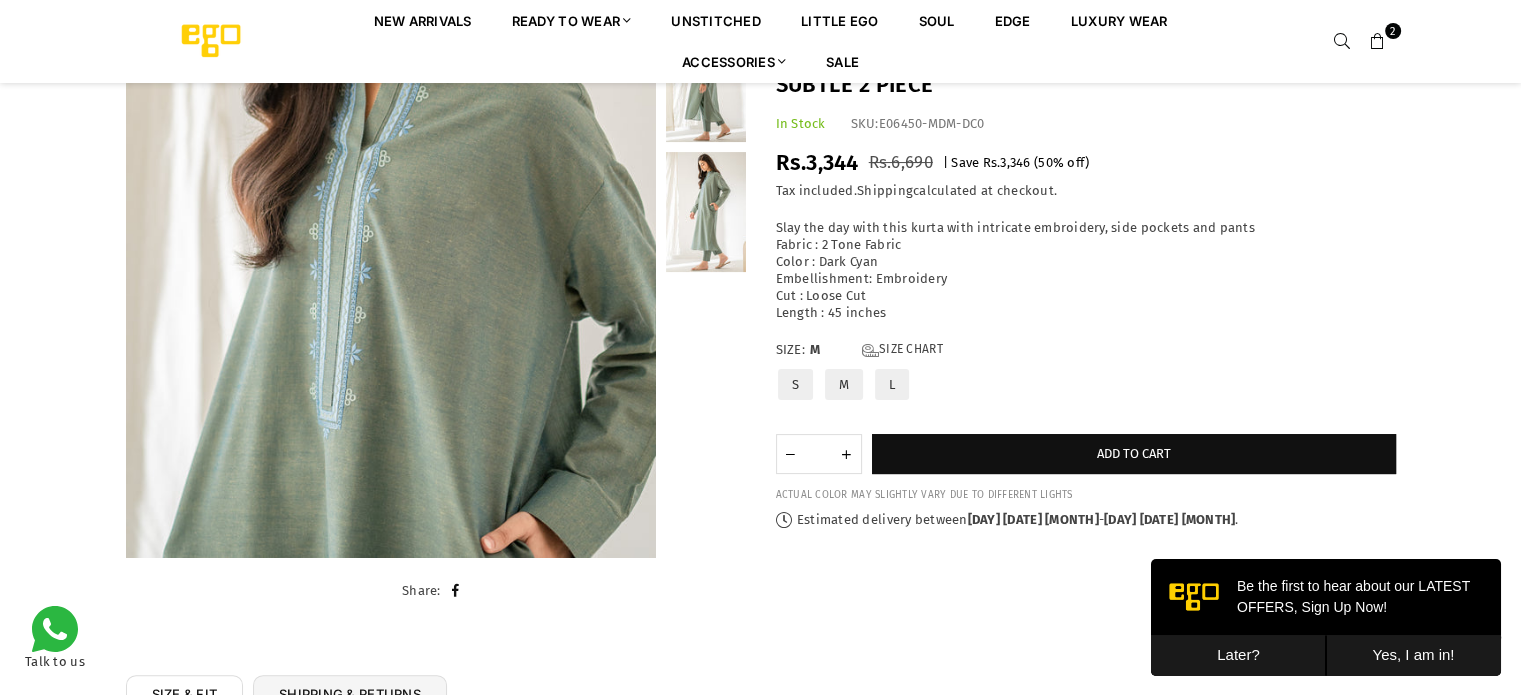 drag, startPoint x: 0, startPoint y: 0, endPoint x: 1376, endPoint y: 39, distance: 1376.5526 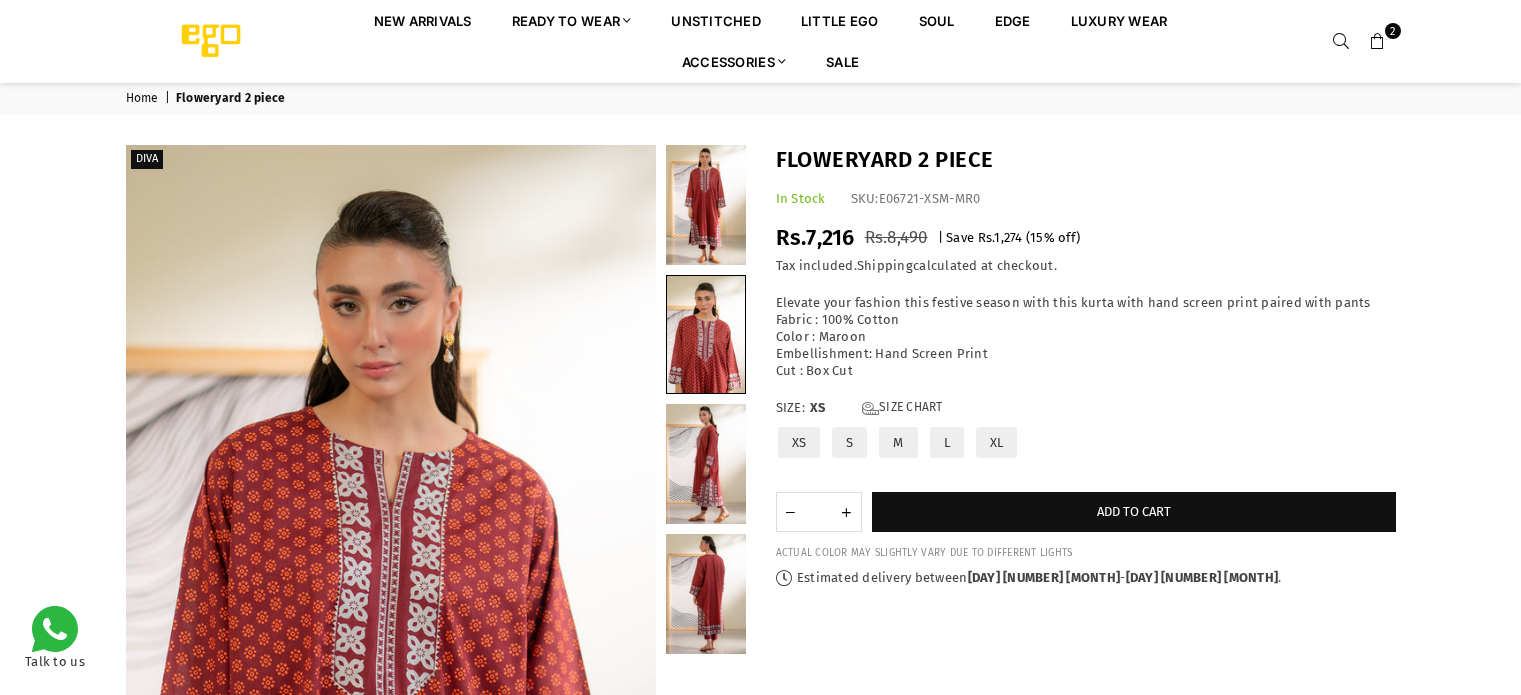 scroll, scrollTop: 182, scrollLeft: 0, axis: vertical 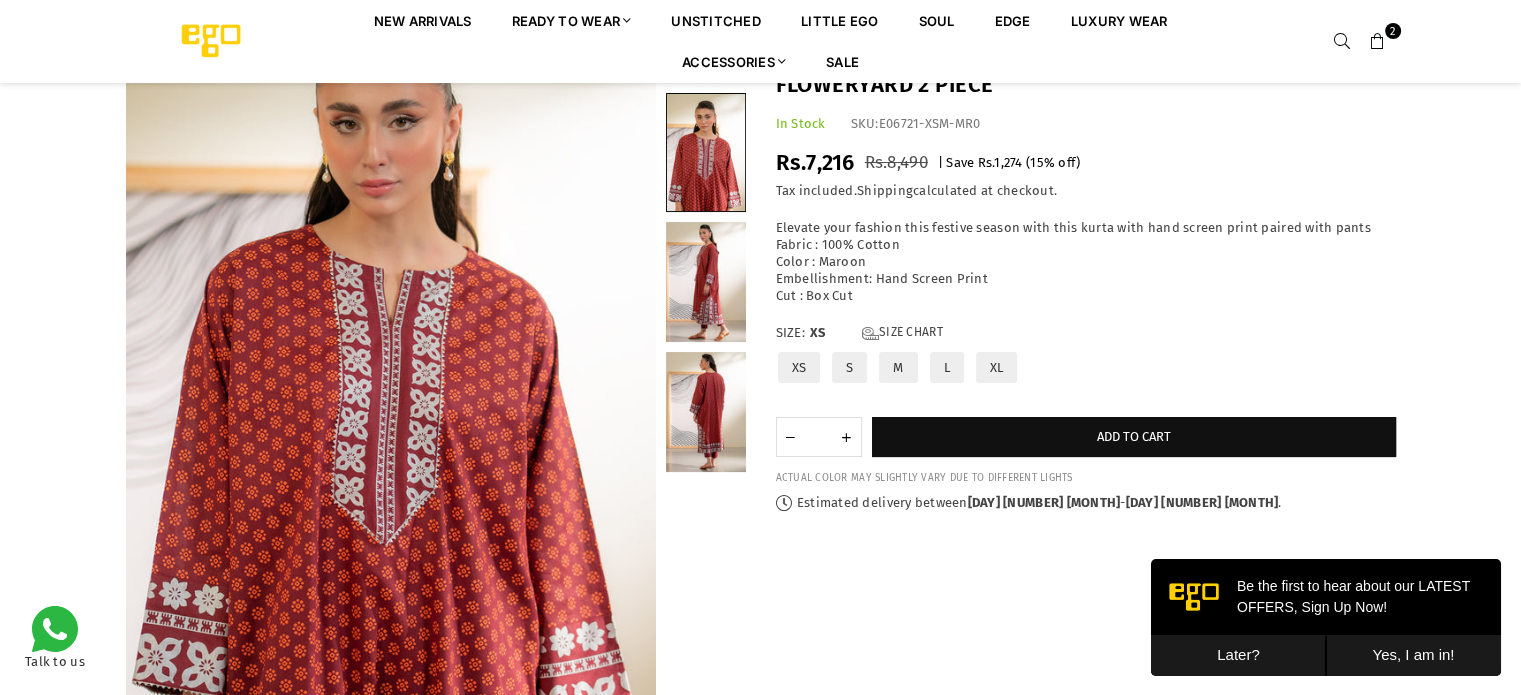 click at bounding box center [706, 282] 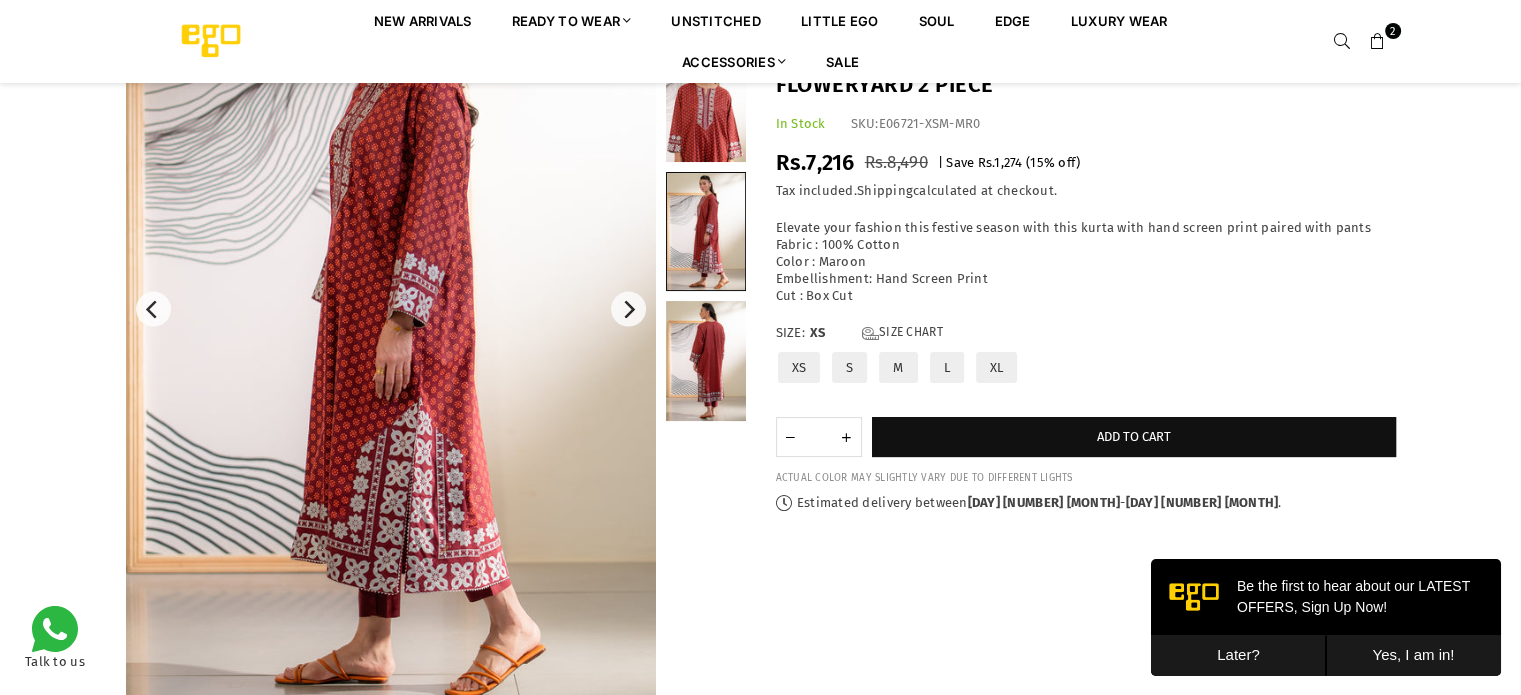 scroll, scrollTop: 282, scrollLeft: 0, axis: vertical 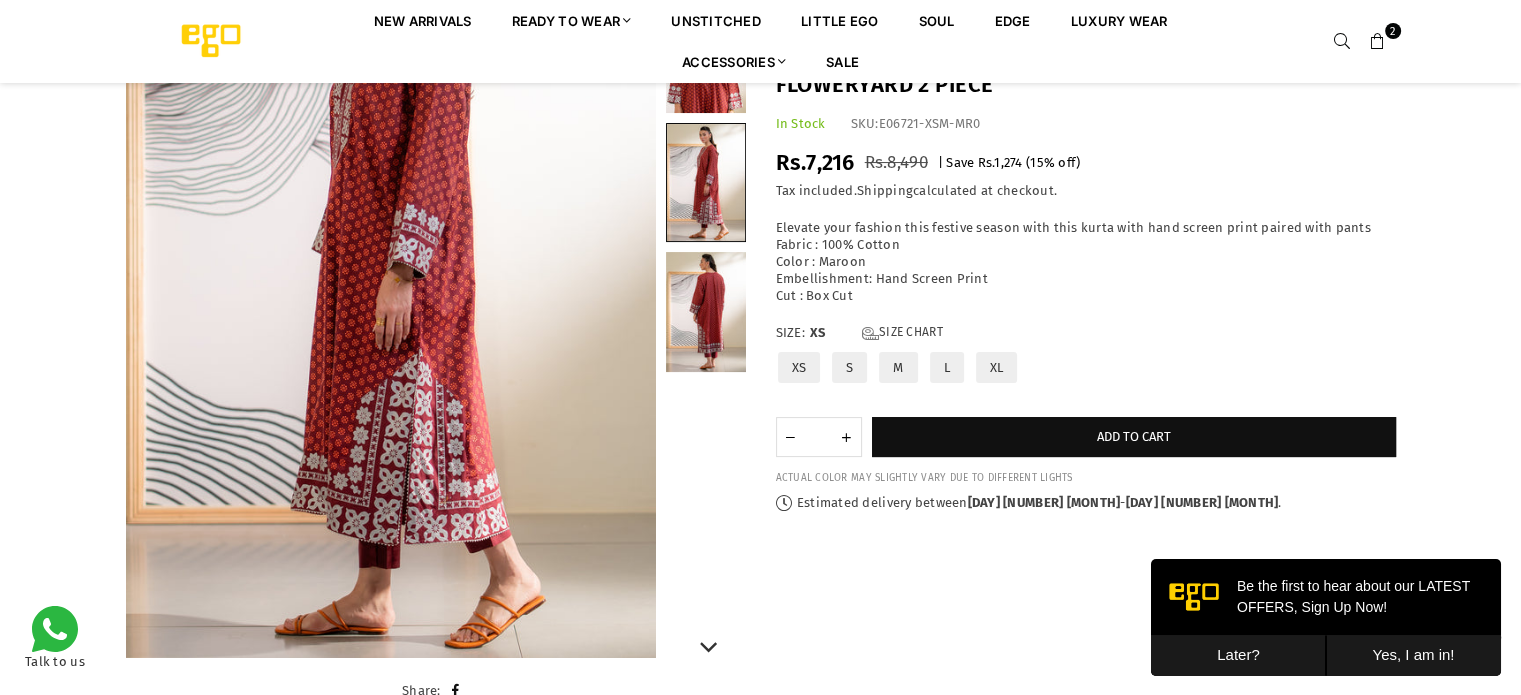 click at bounding box center (706, 312) 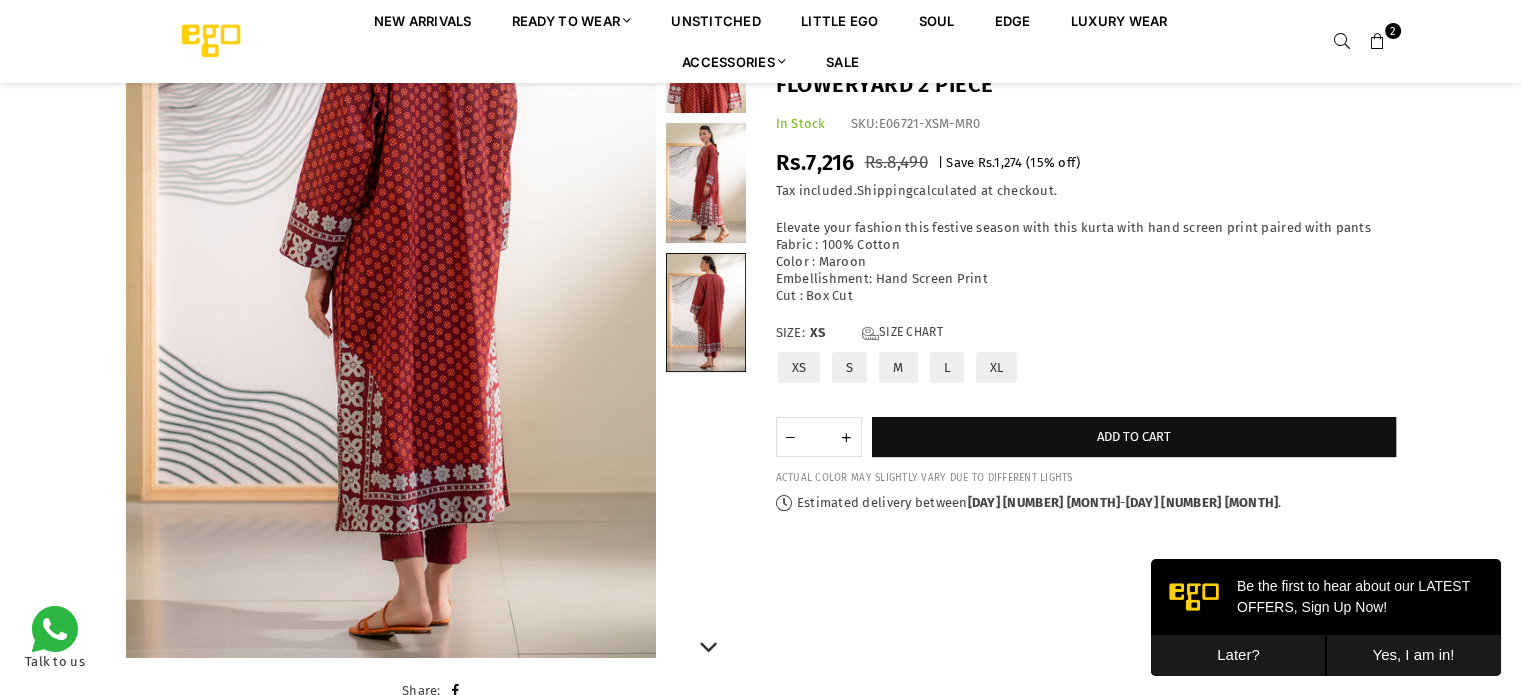 click at bounding box center [706, 183] 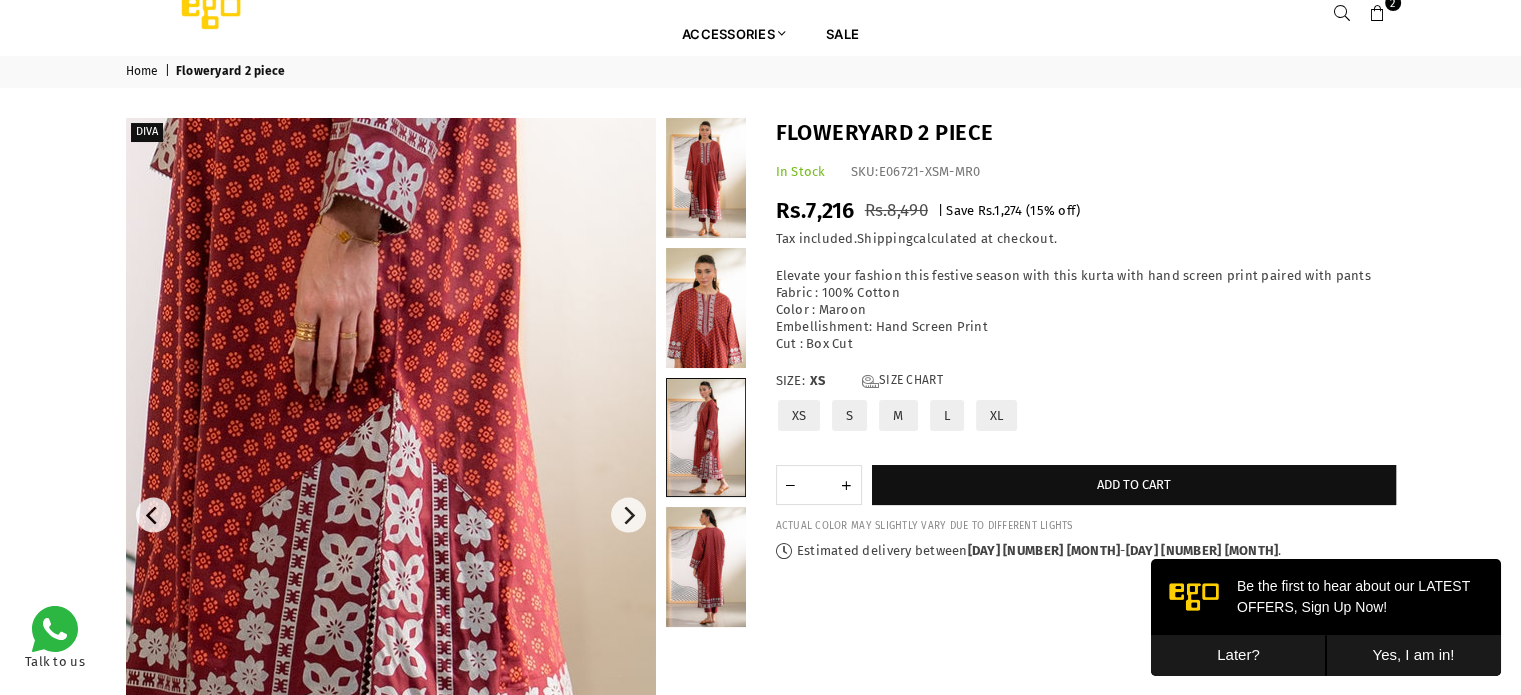 scroll, scrollTop: 0, scrollLeft: 0, axis: both 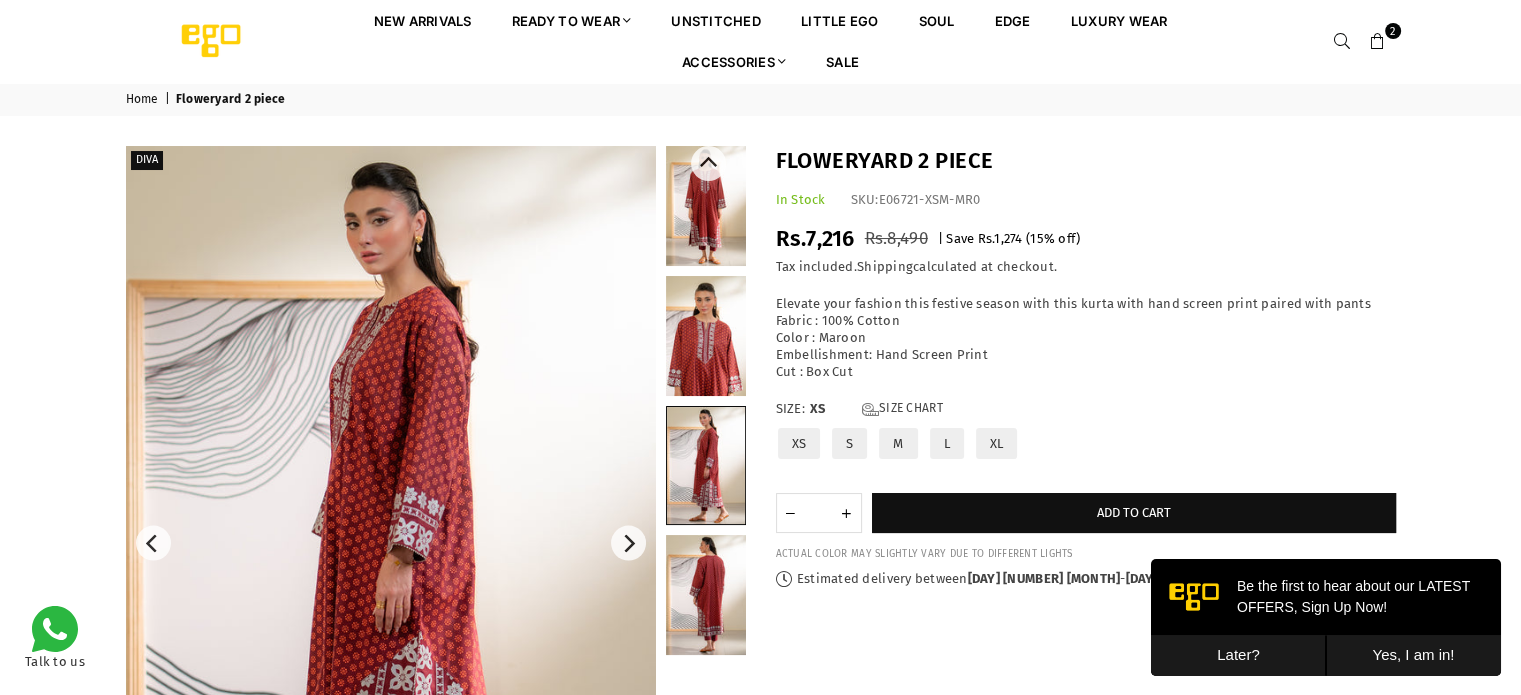 click at bounding box center (706, 206) 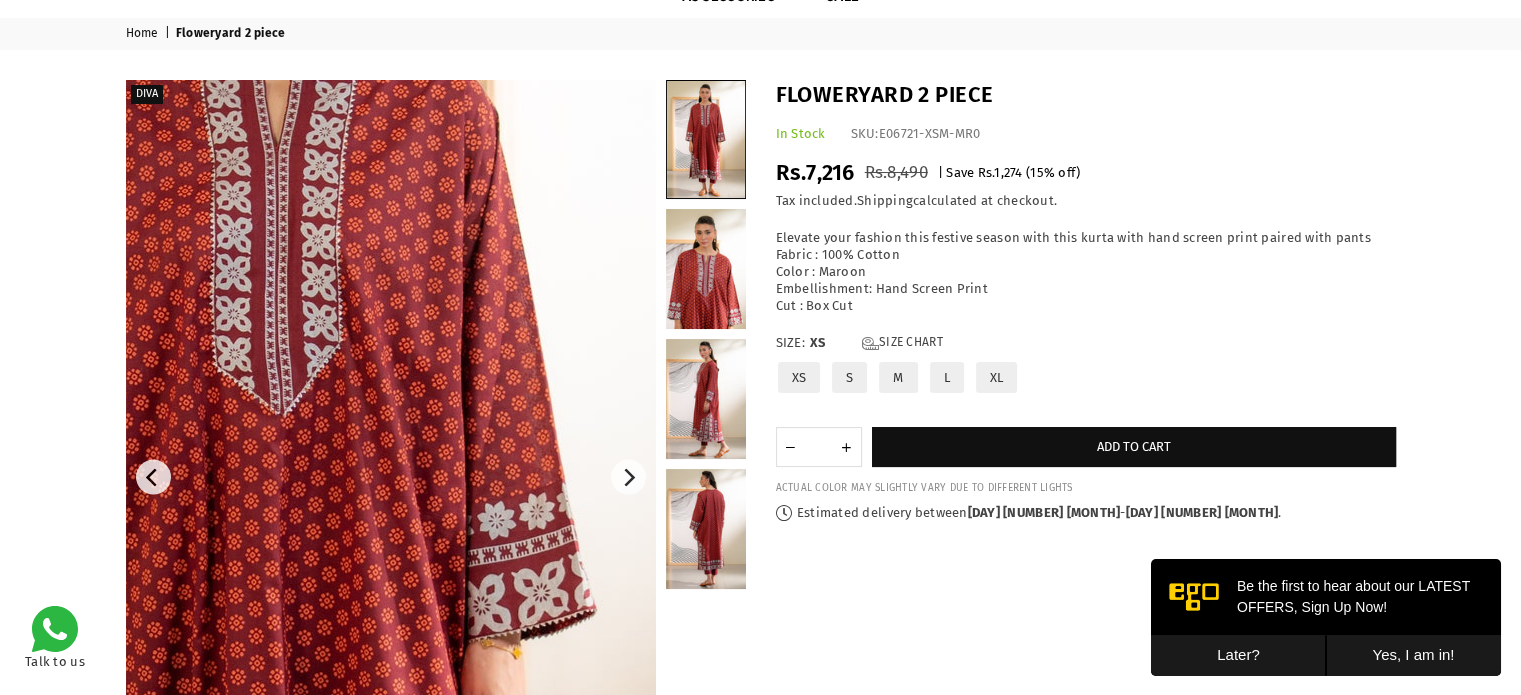 scroll, scrollTop: 100, scrollLeft: 0, axis: vertical 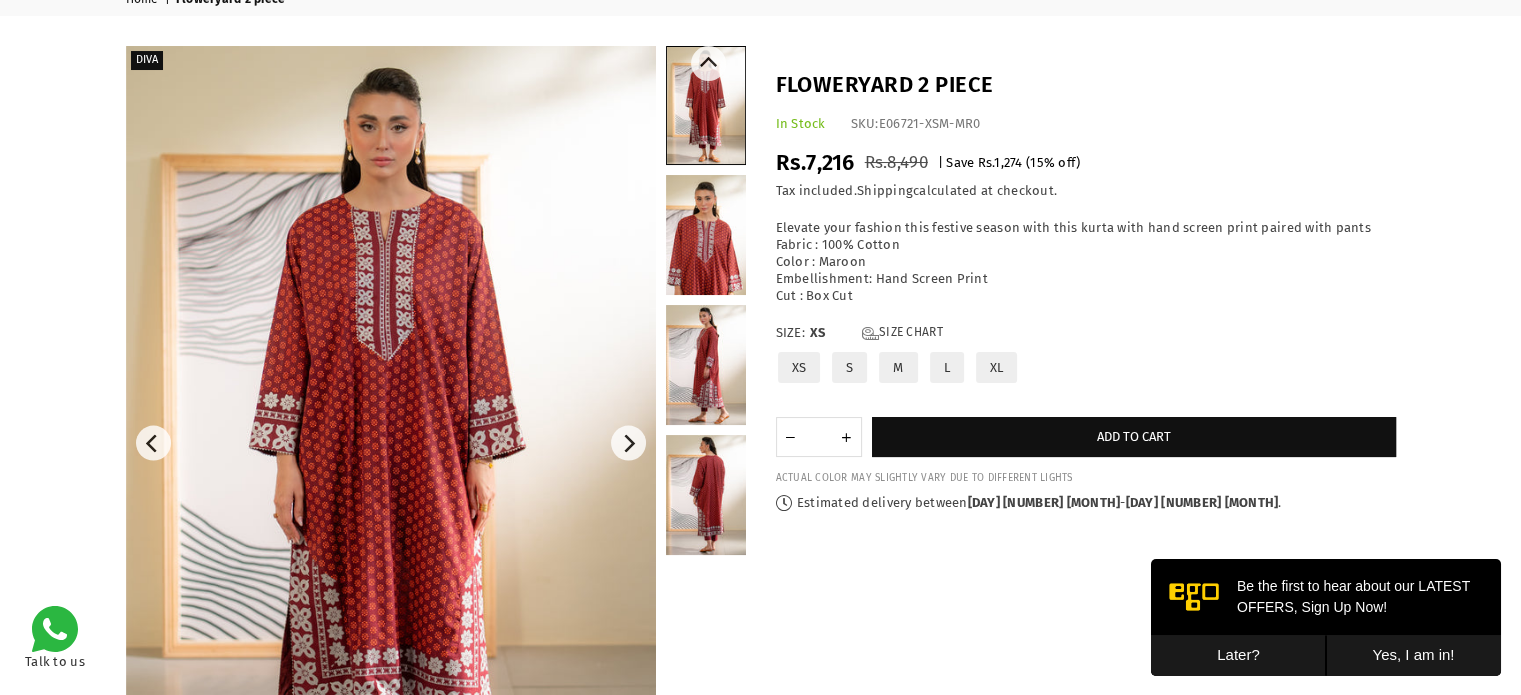 click at bounding box center (706, 235) 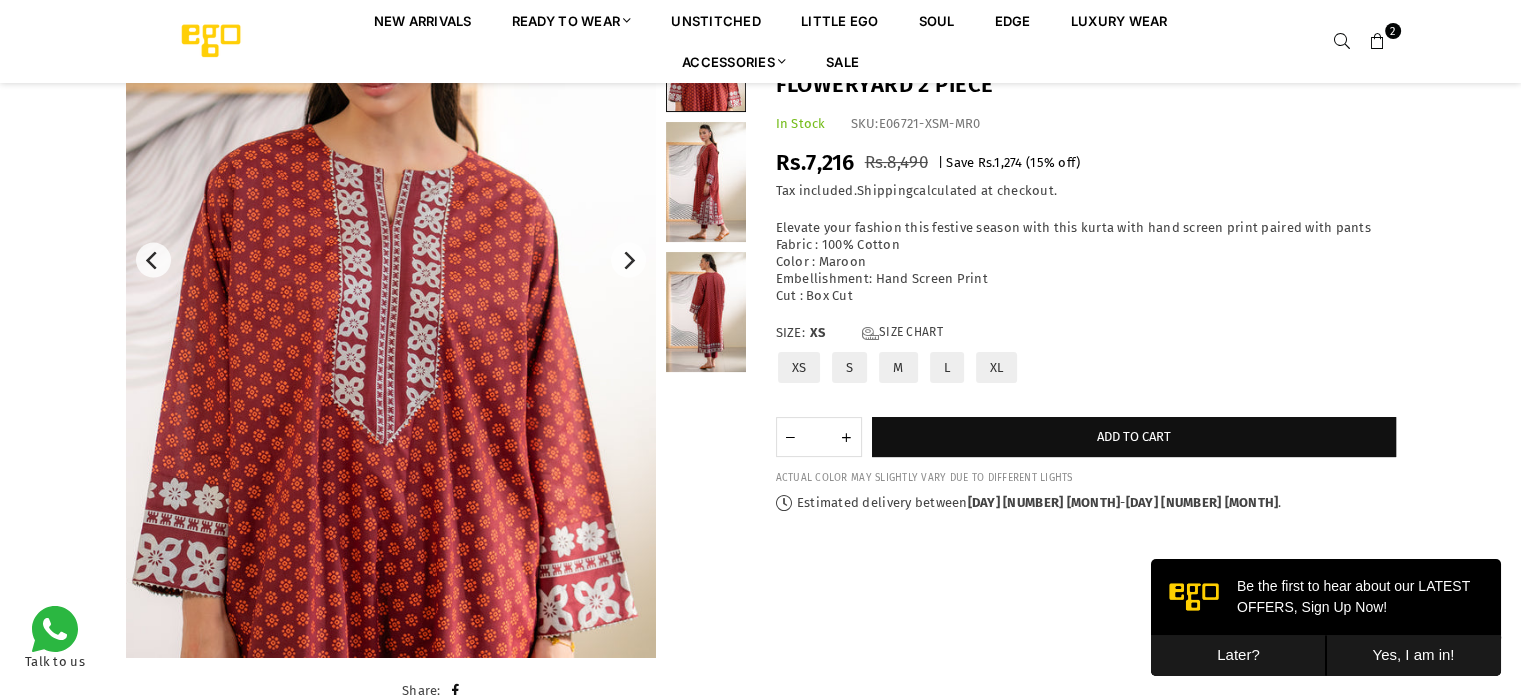 scroll, scrollTop: 382, scrollLeft: 0, axis: vertical 